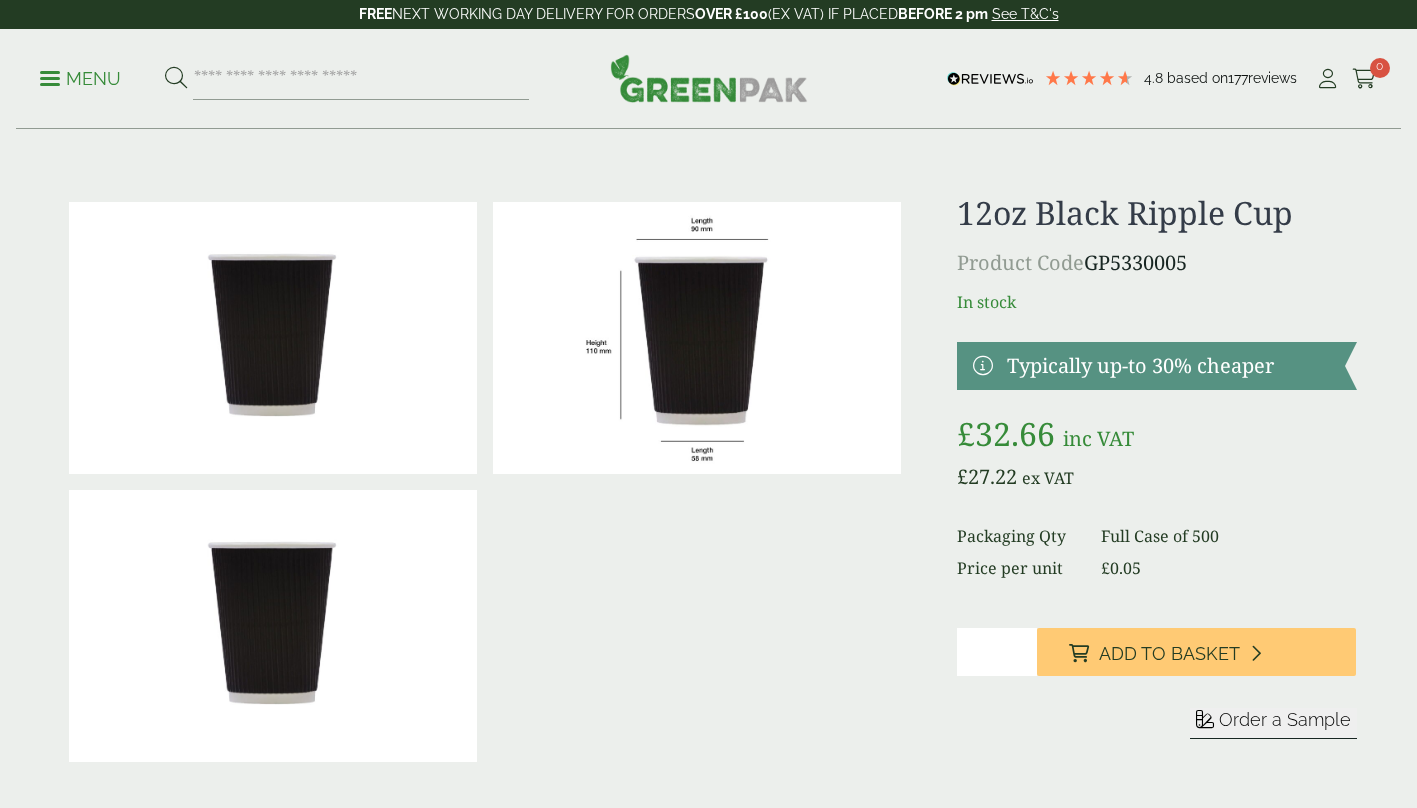 scroll, scrollTop: 0, scrollLeft: 0, axis: both 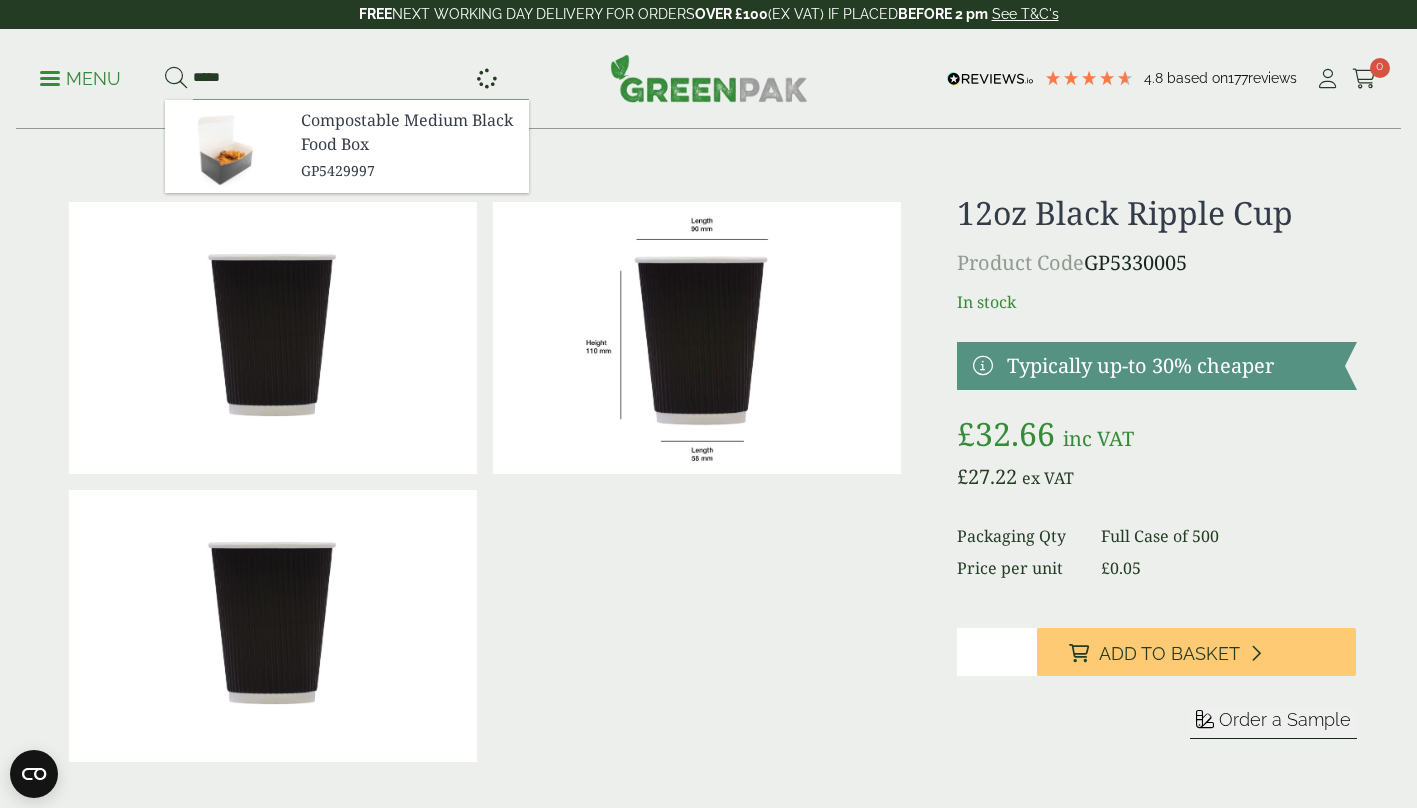 type on "*****" 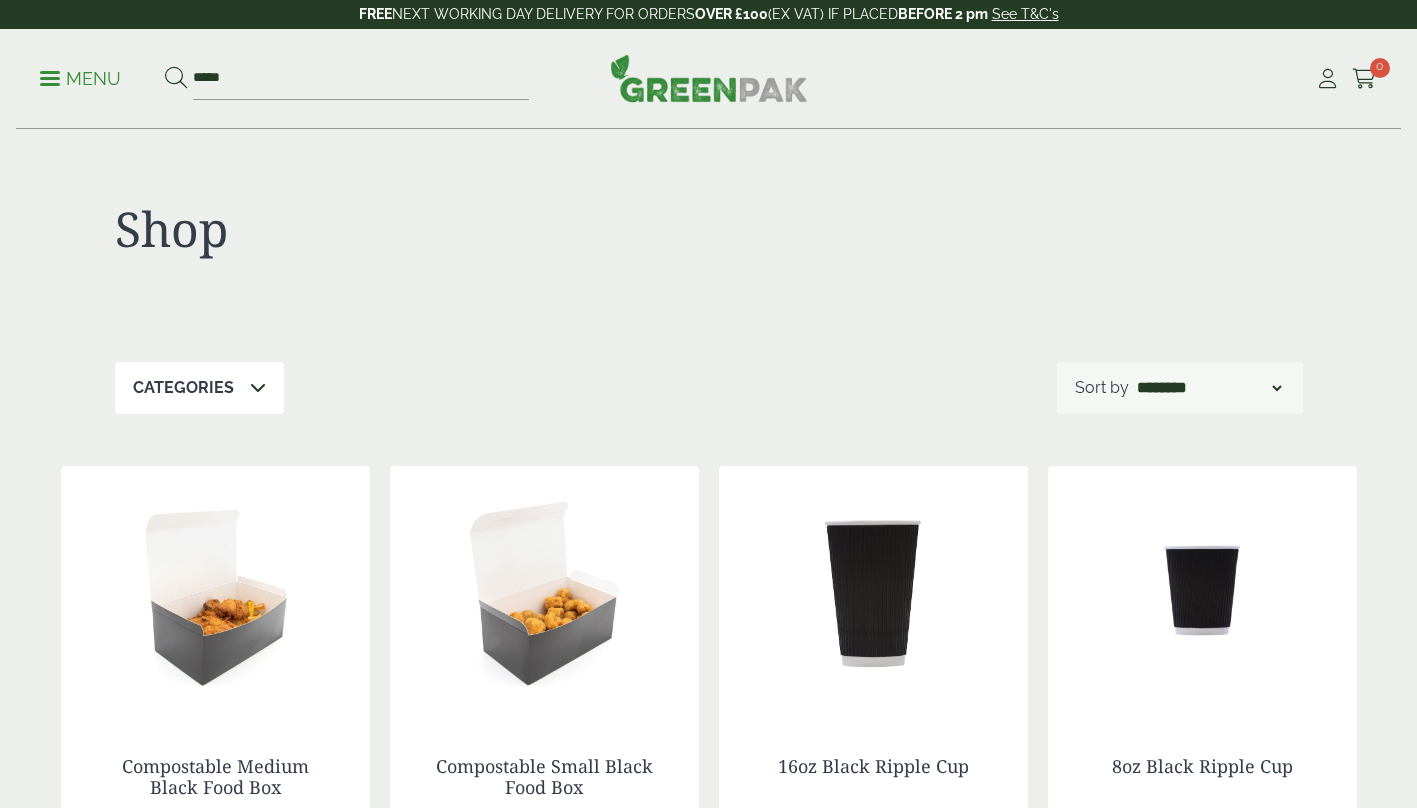 scroll, scrollTop: 0, scrollLeft: 0, axis: both 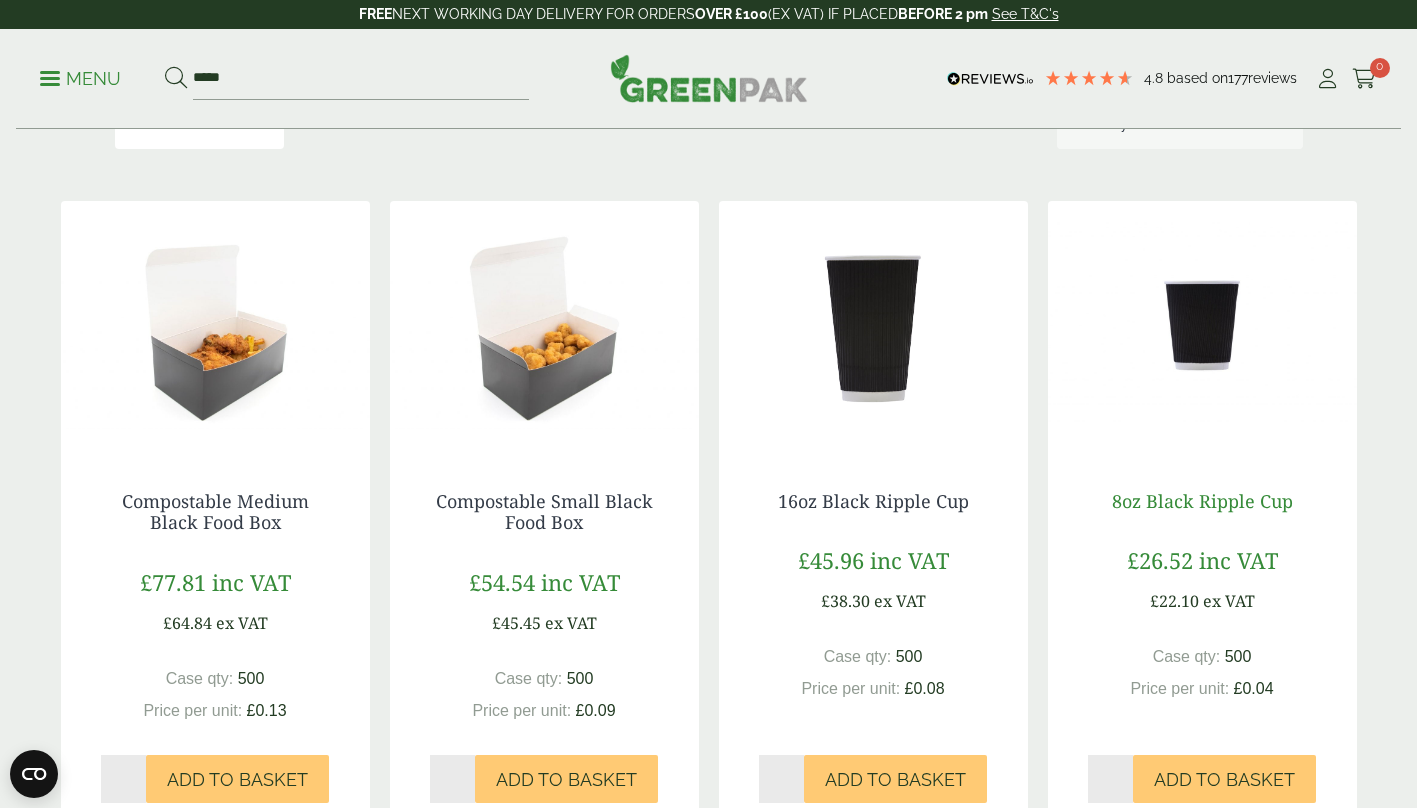 click on "8oz Black Ripple Cup" at bounding box center [1202, 501] 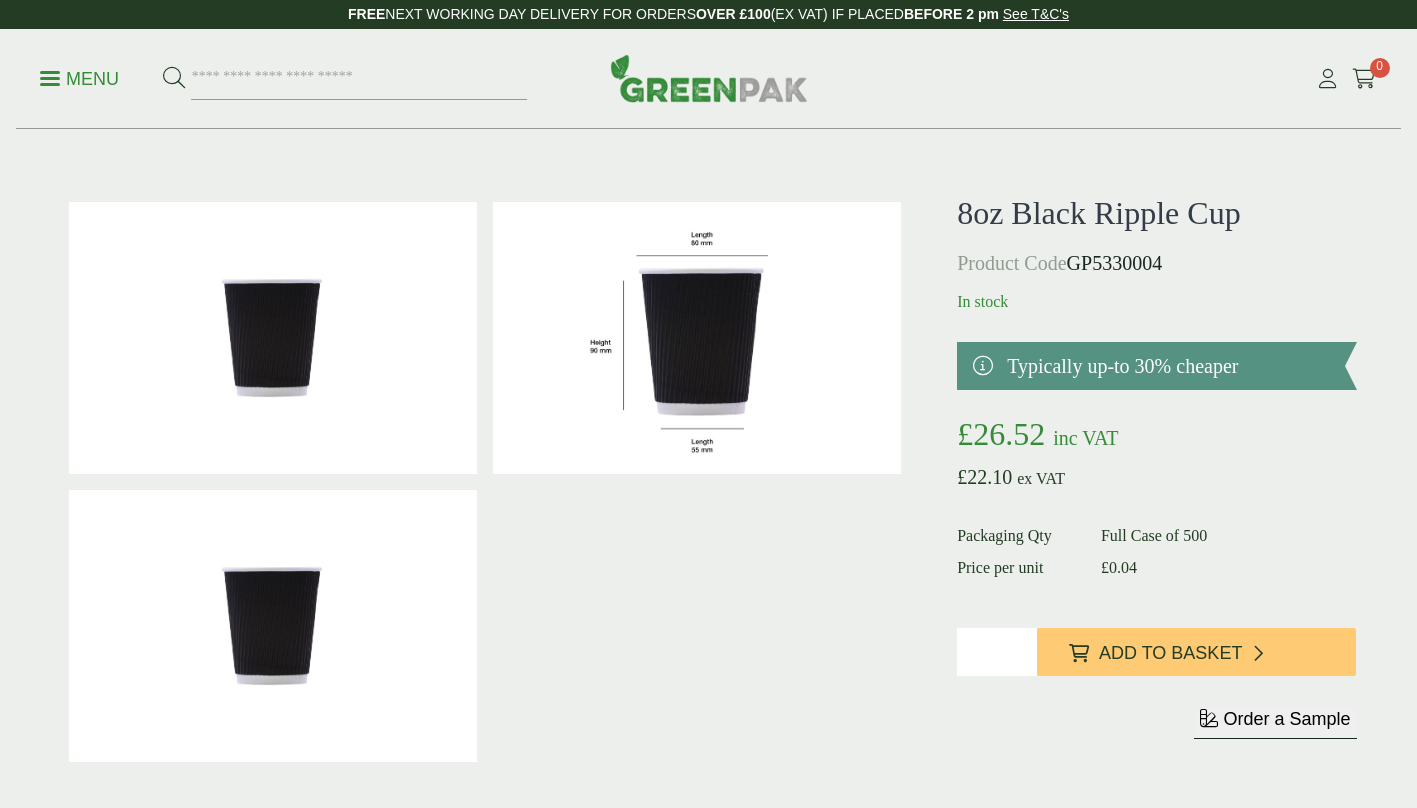 scroll, scrollTop: 0, scrollLeft: 0, axis: both 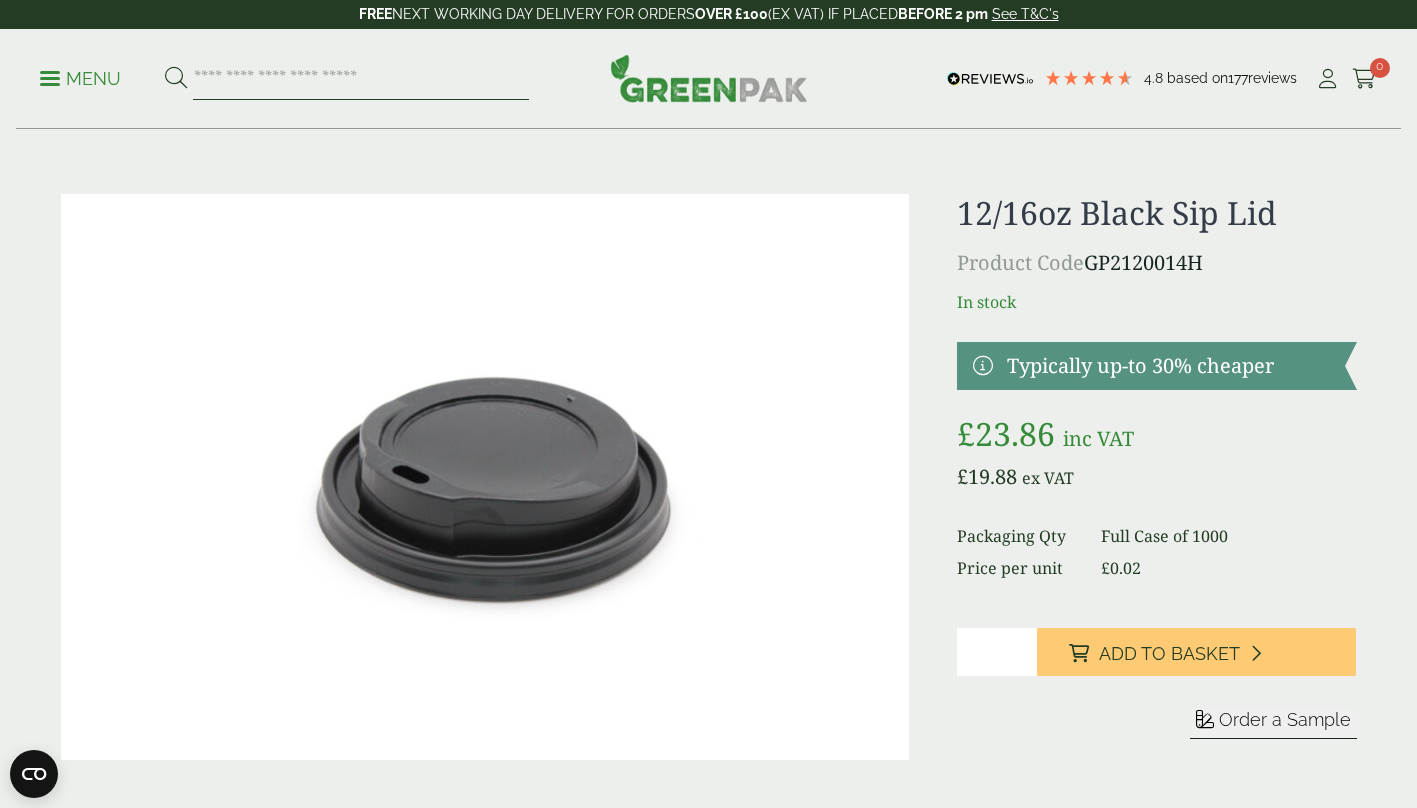 click at bounding box center [361, 79] 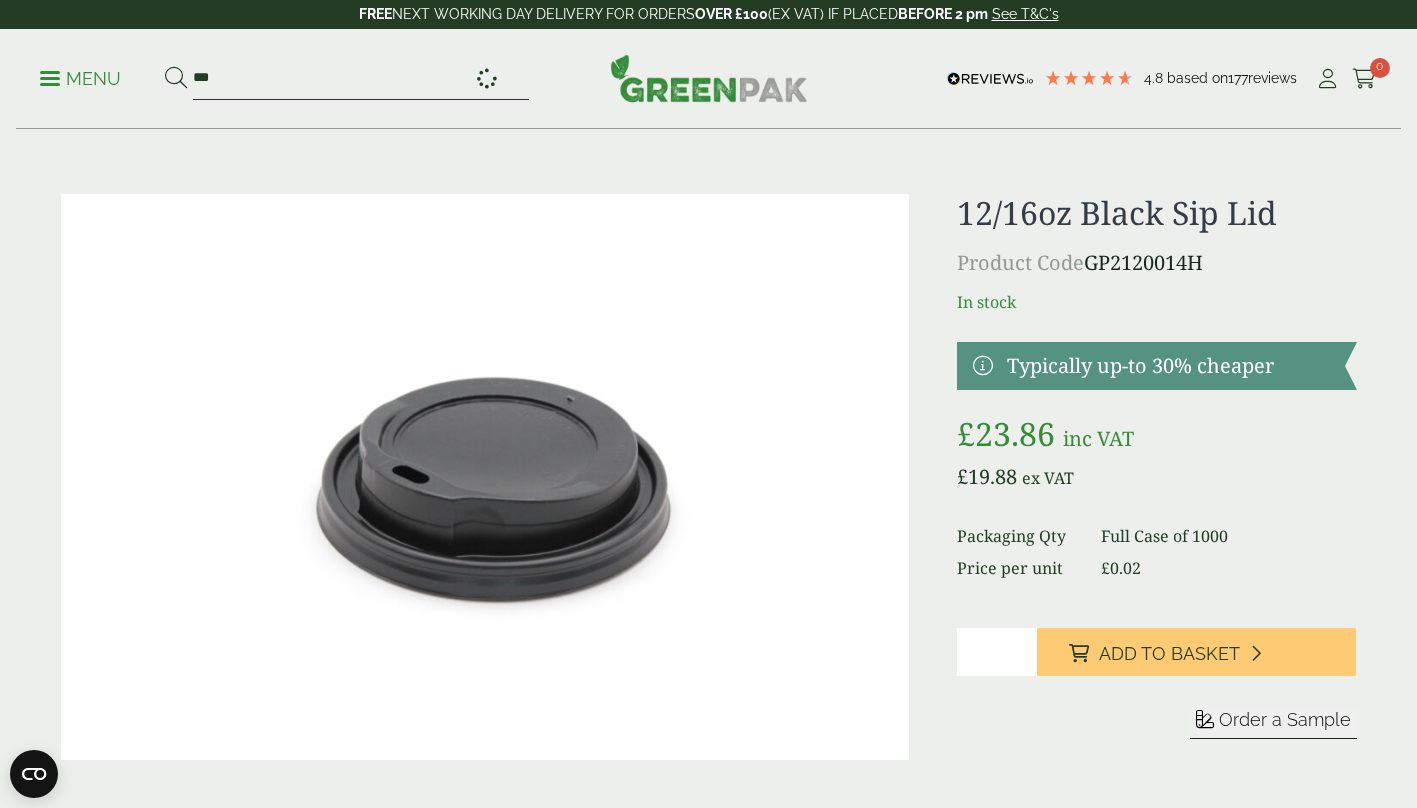 type on "***" 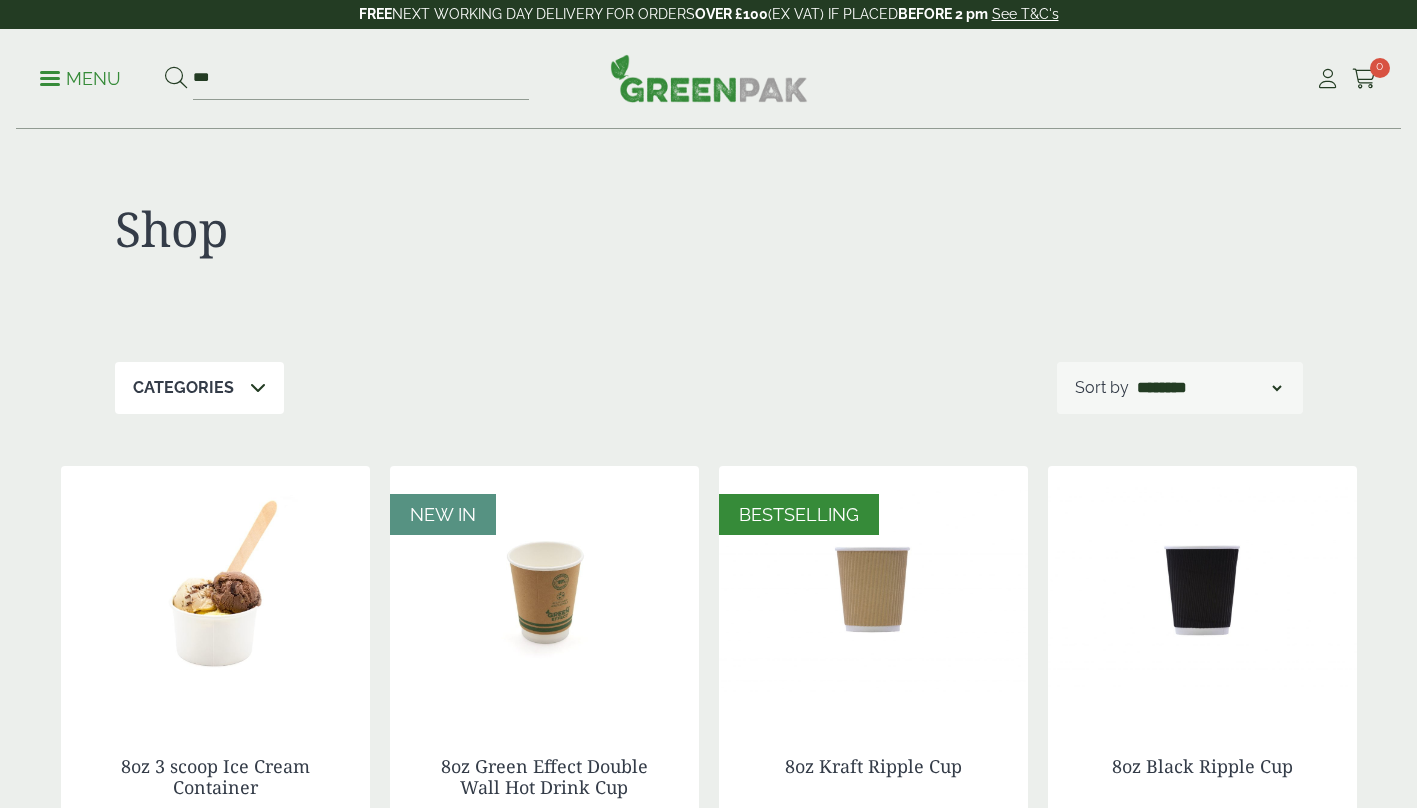 scroll, scrollTop: 0, scrollLeft: 0, axis: both 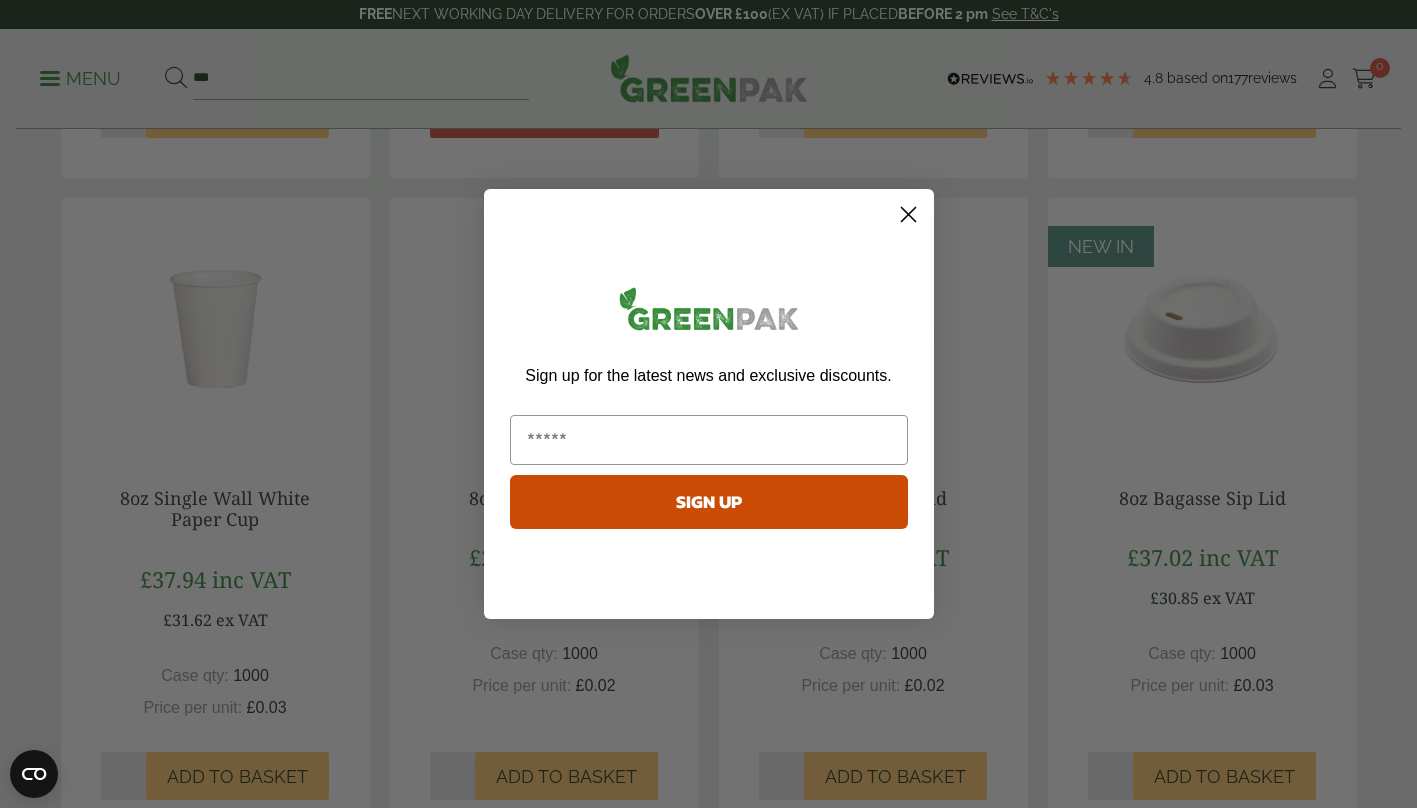 click 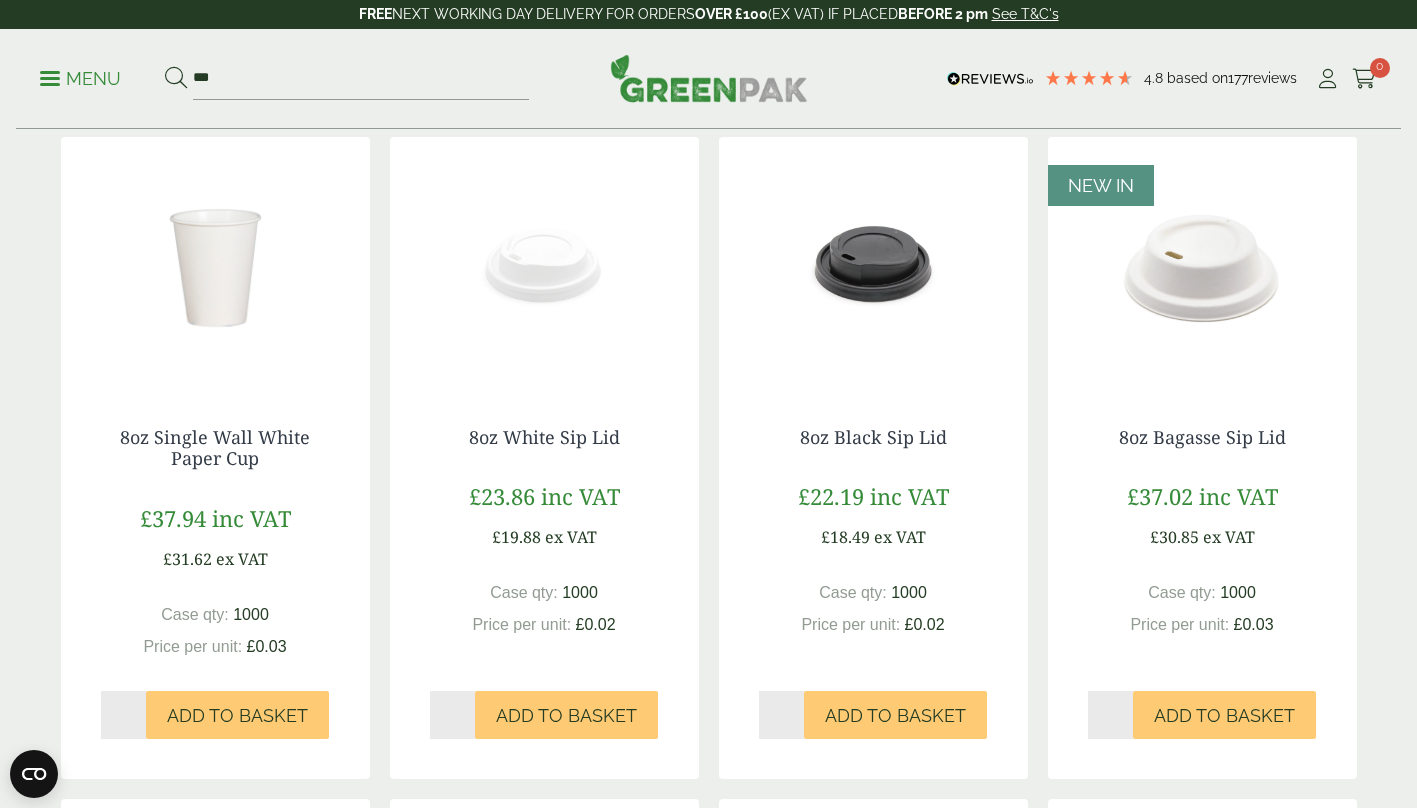 scroll, scrollTop: 994, scrollLeft: 0, axis: vertical 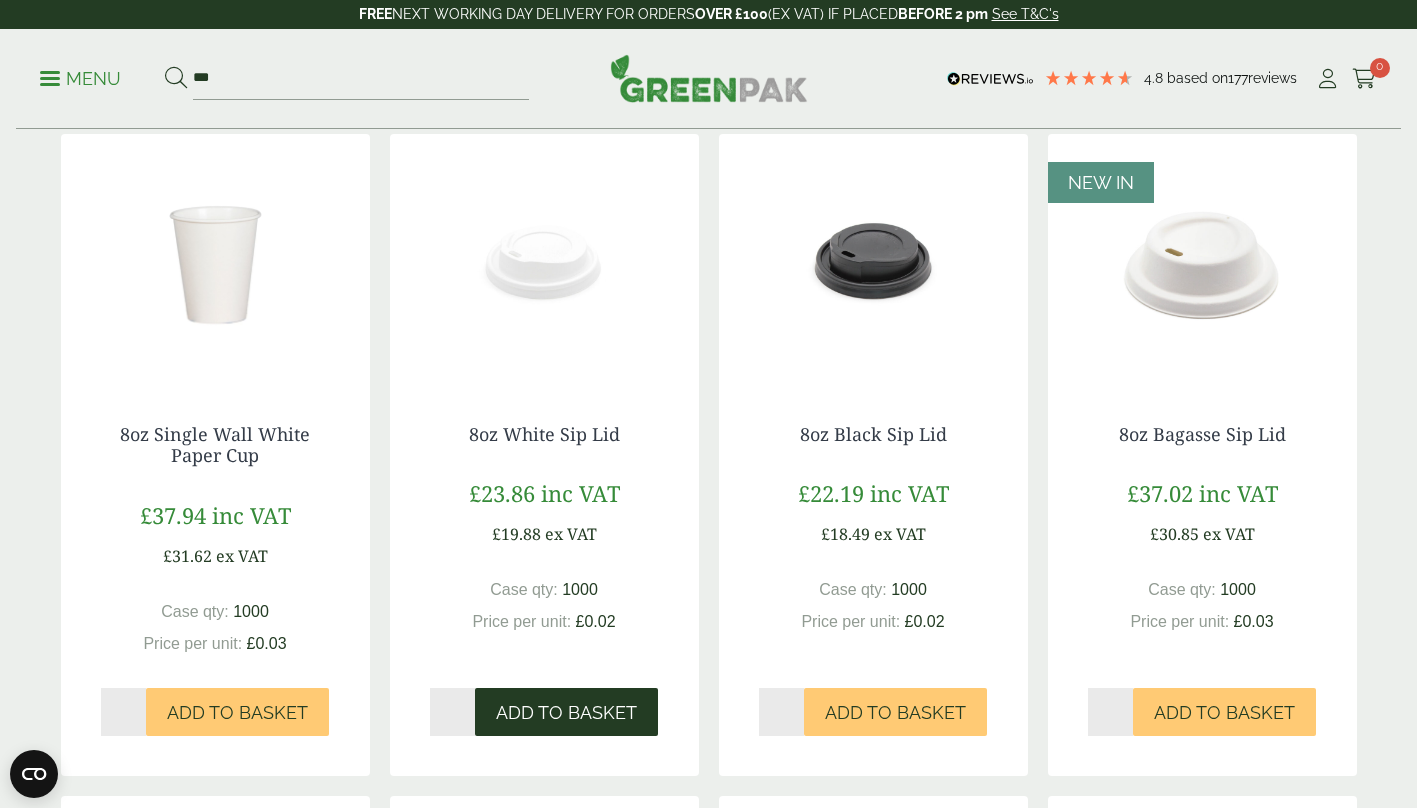 click on "Add to Basket" at bounding box center [566, 712] 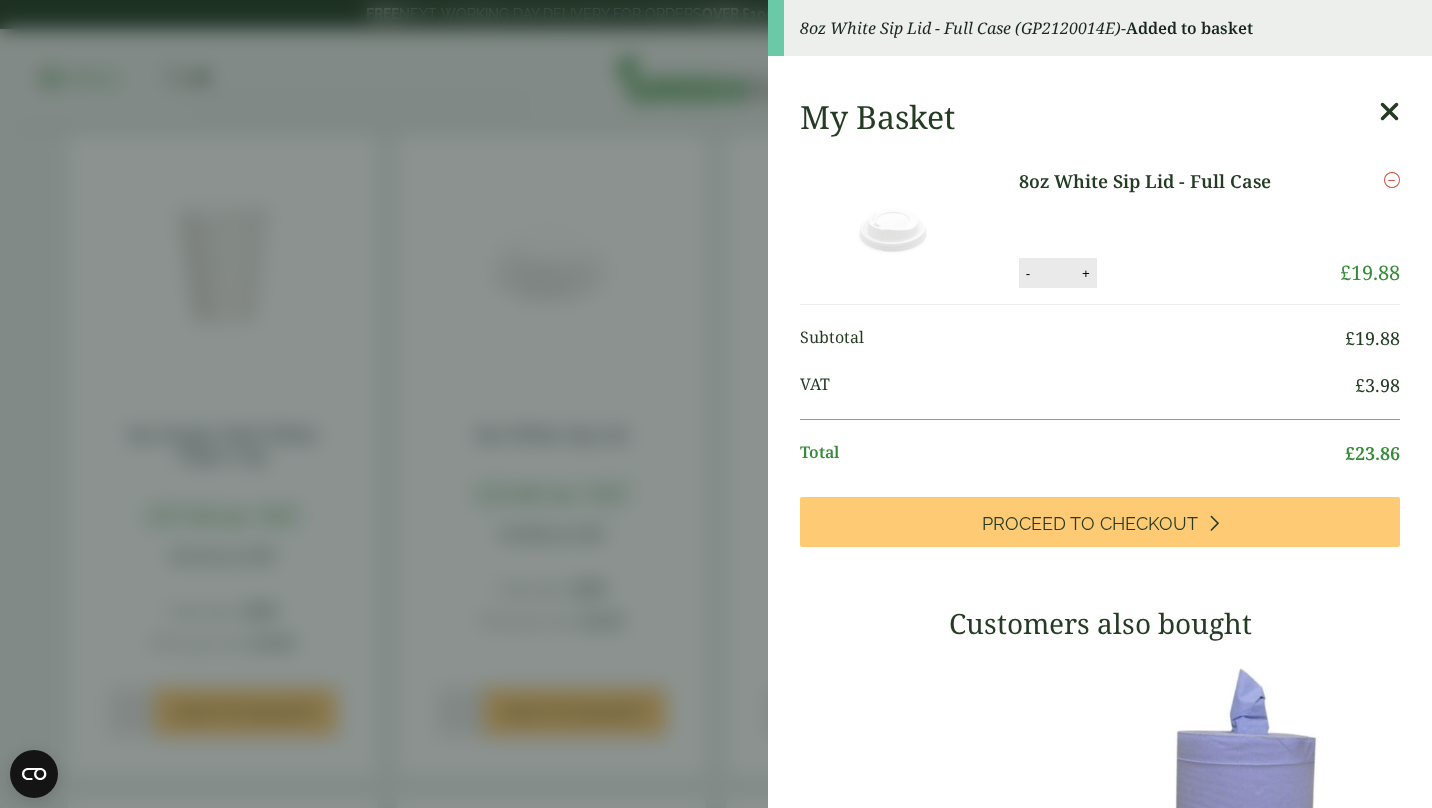 click at bounding box center [1389, 112] 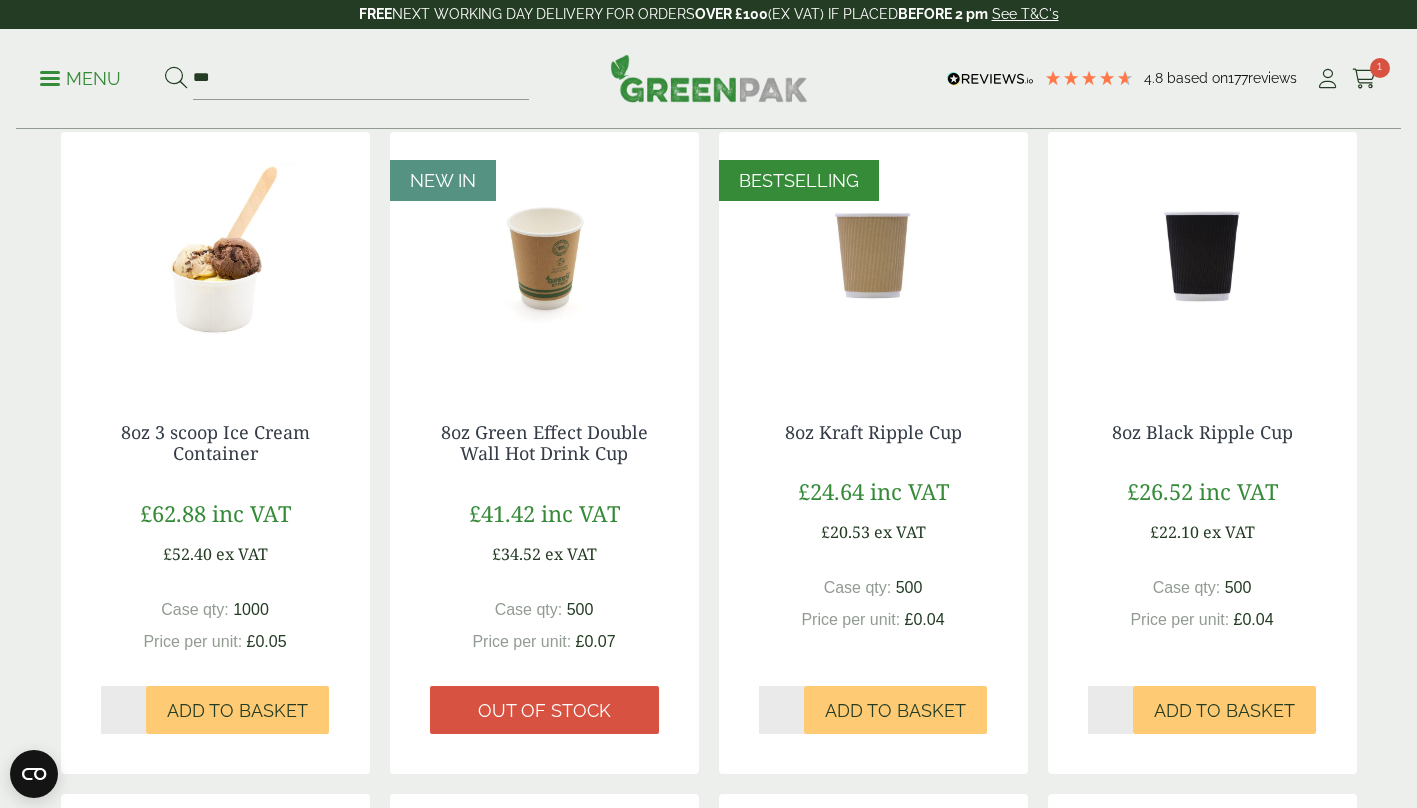 scroll, scrollTop: 333, scrollLeft: 0, axis: vertical 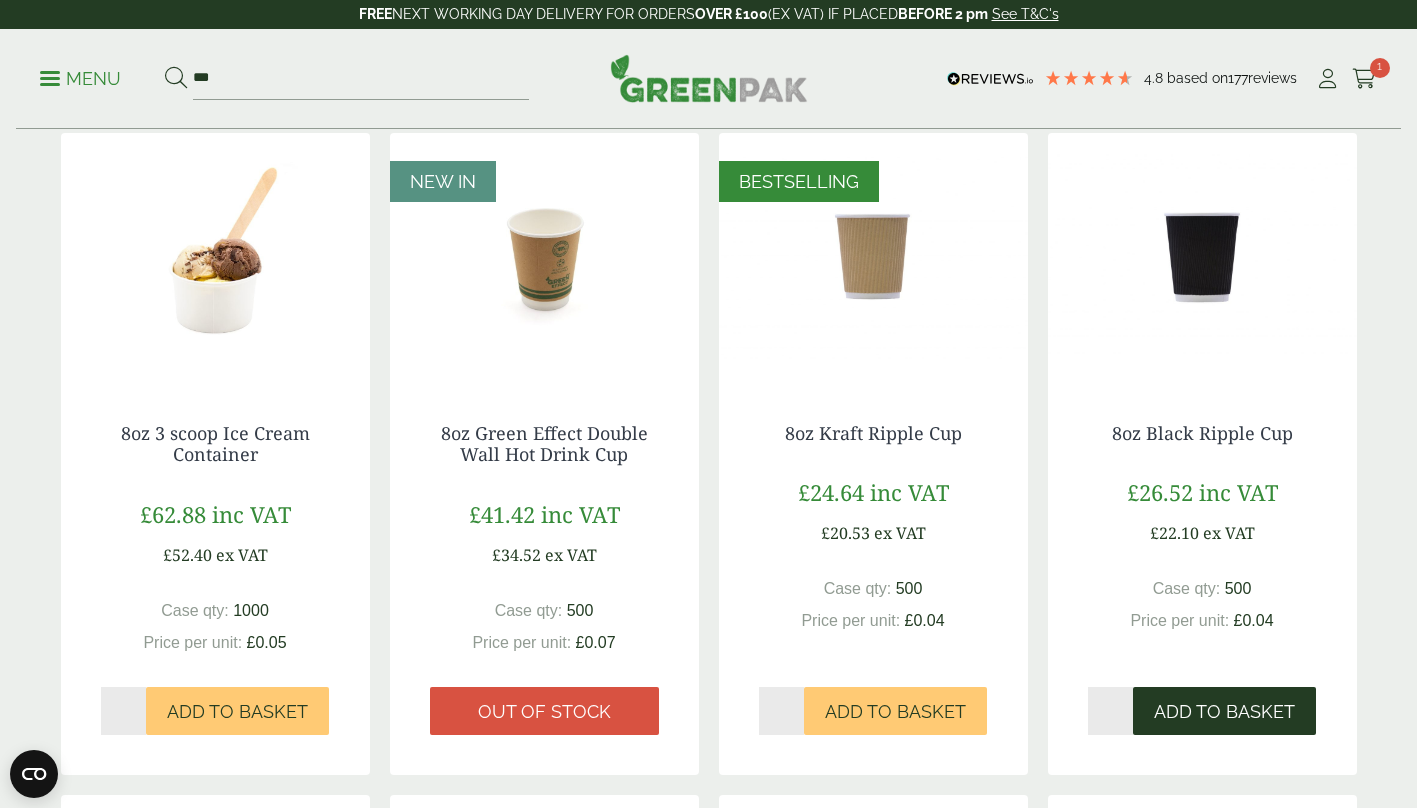 click on "Add to Basket" at bounding box center [1224, 712] 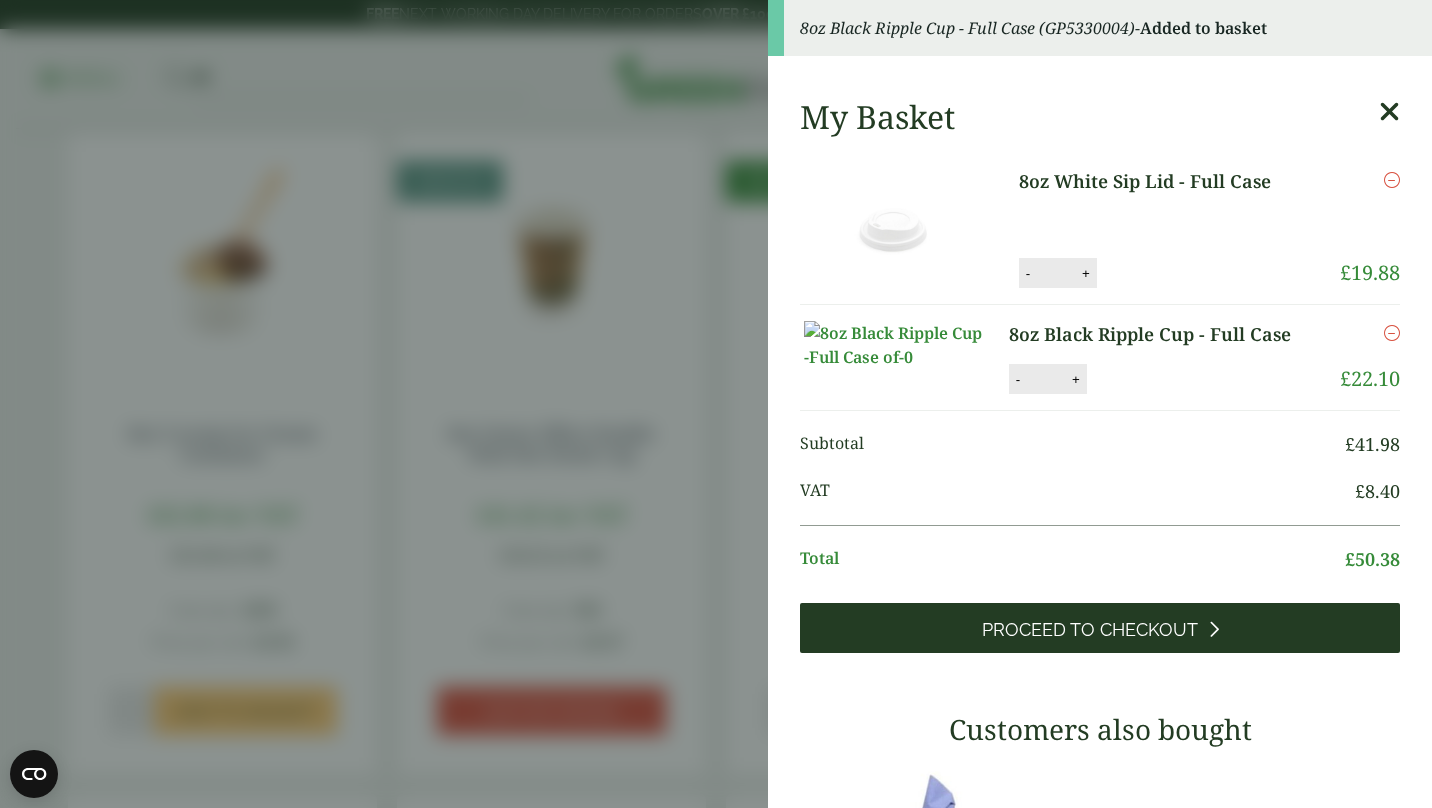 click on "Proceed to Checkout" at bounding box center [1090, 630] 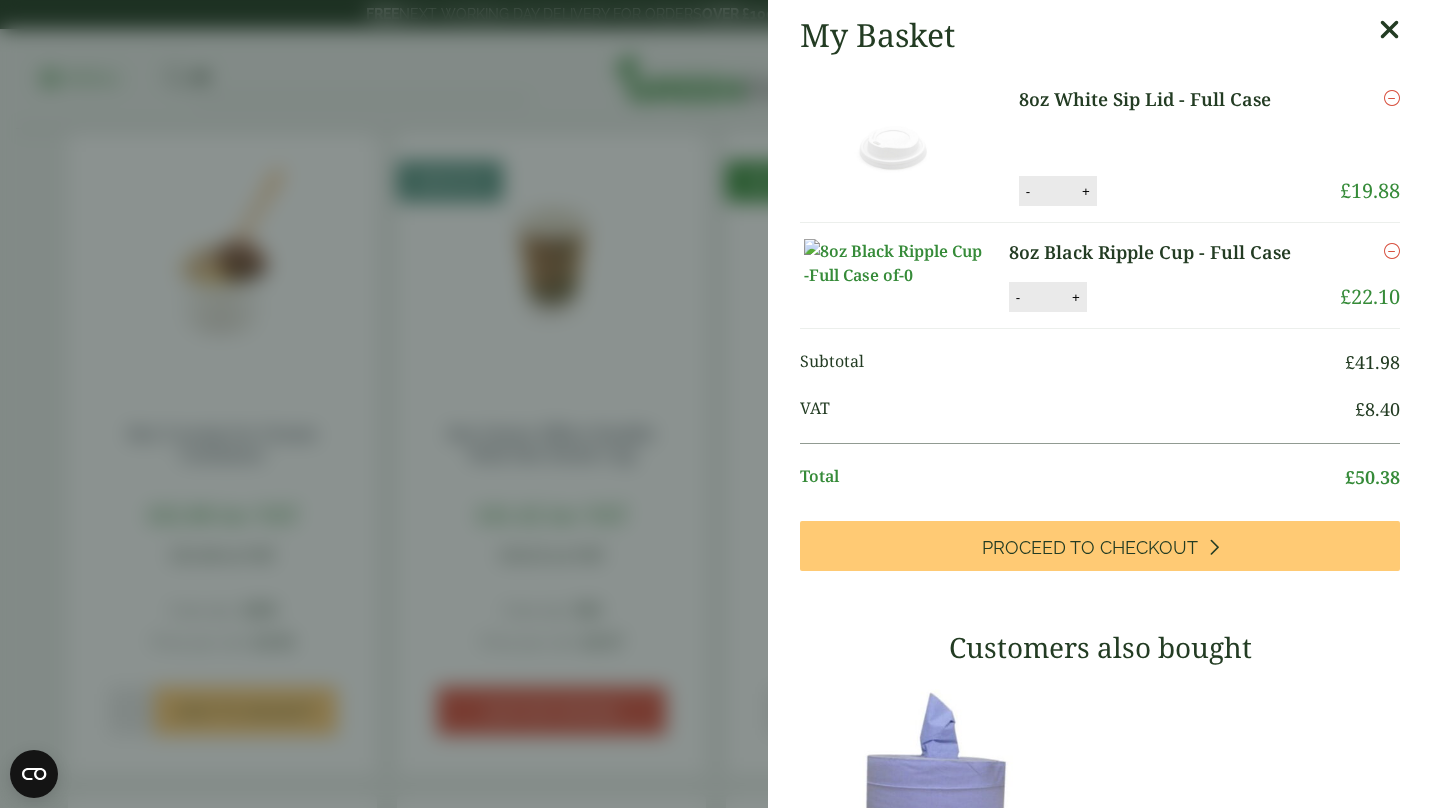 click at bounding box center (1389, 30) 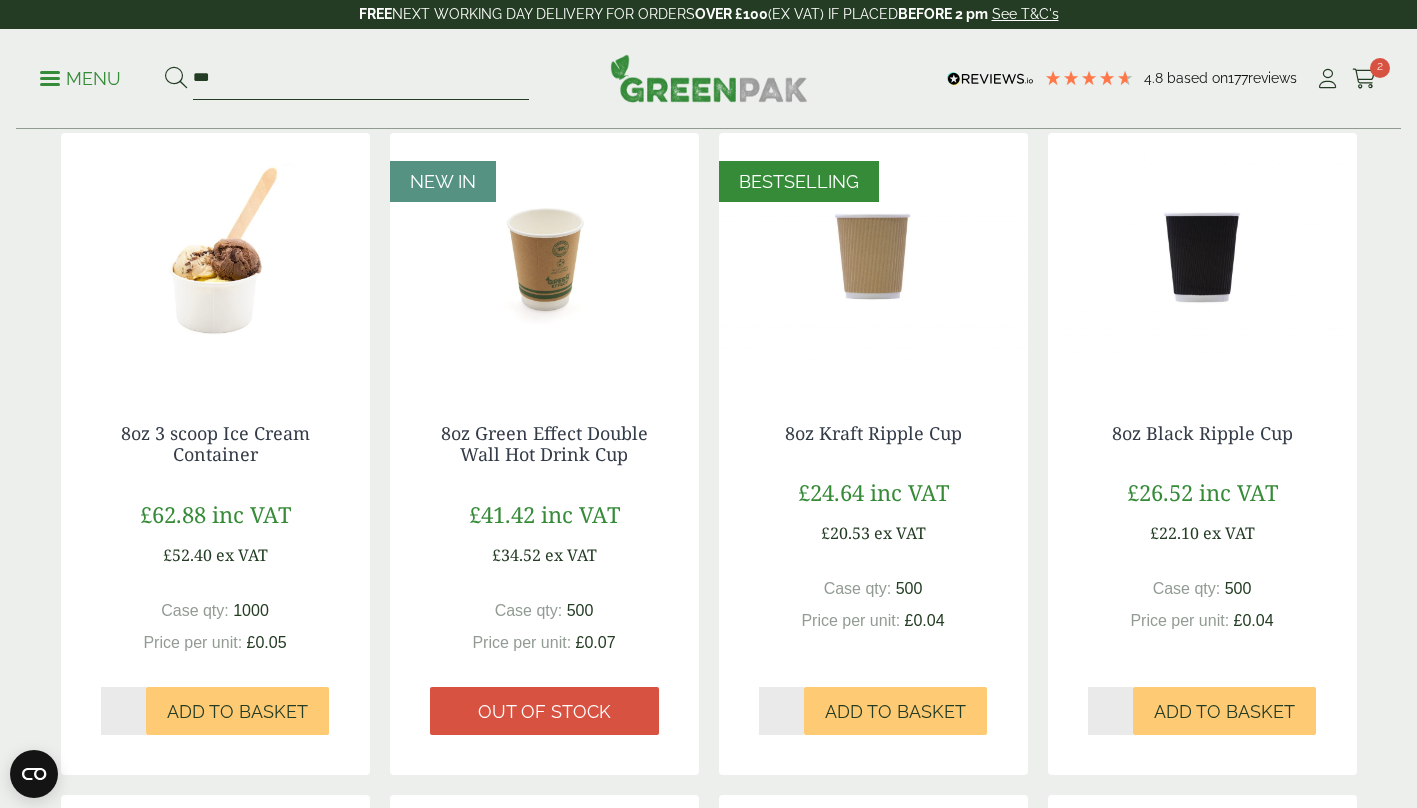 click on "***" at bounding box center (361, 79) 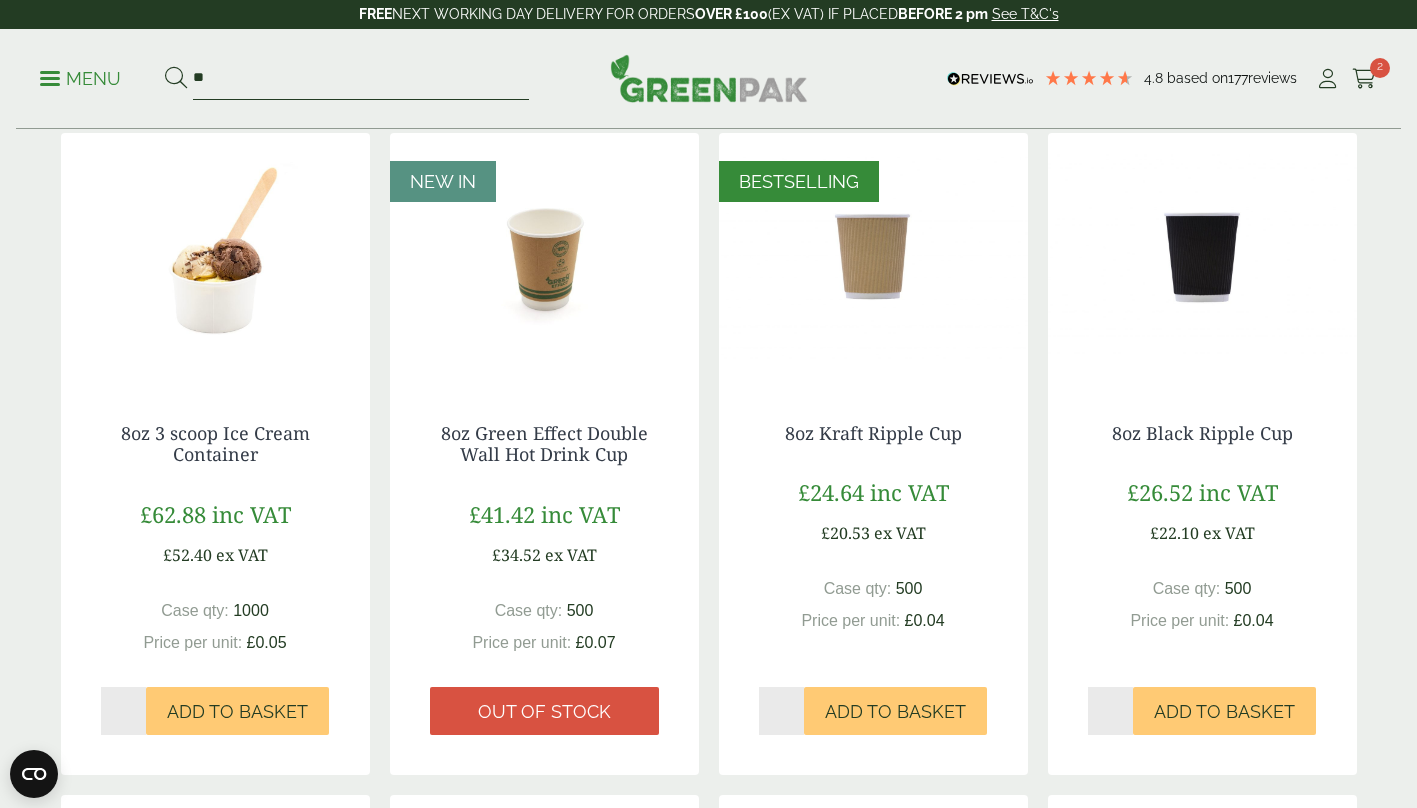 type on "*" 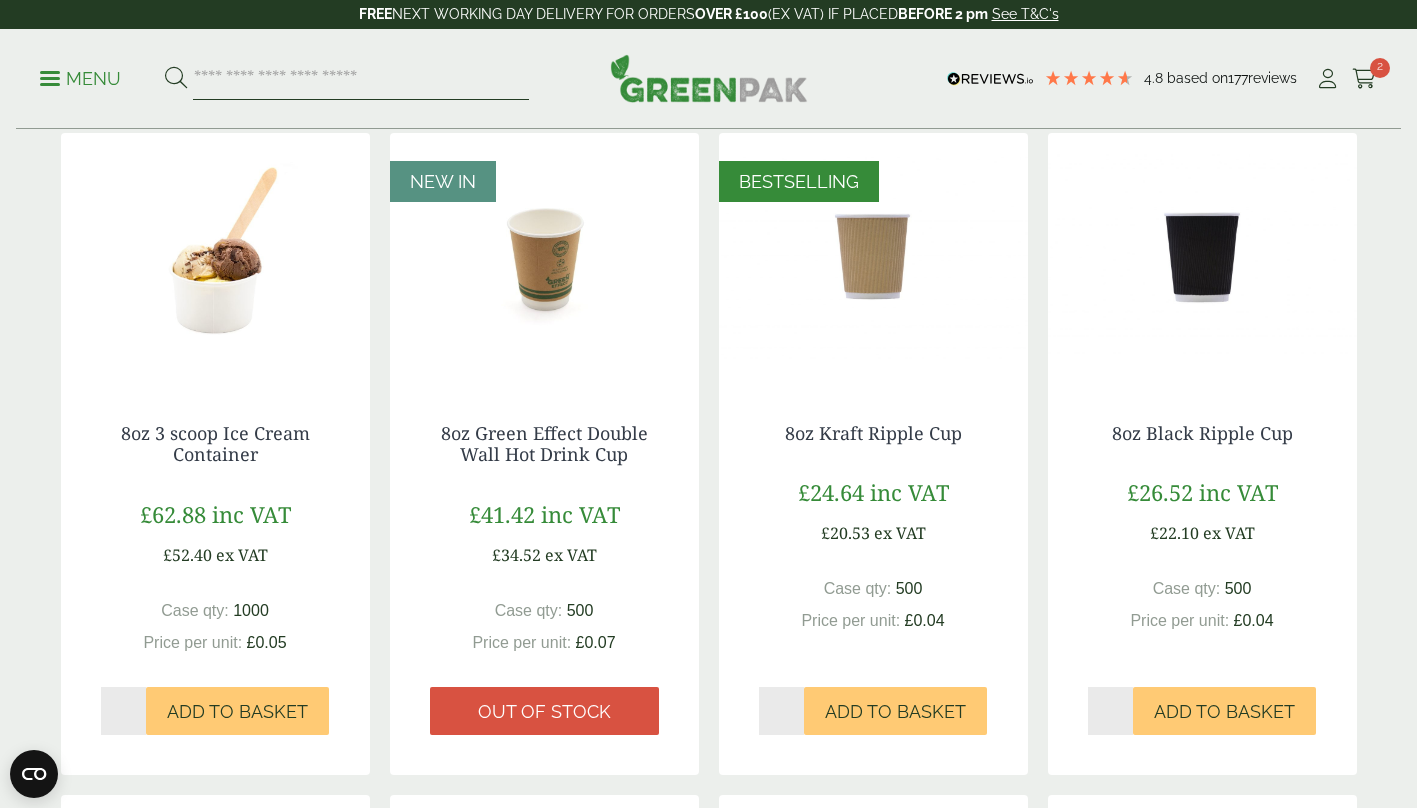 click at bounding box center (361, 79) 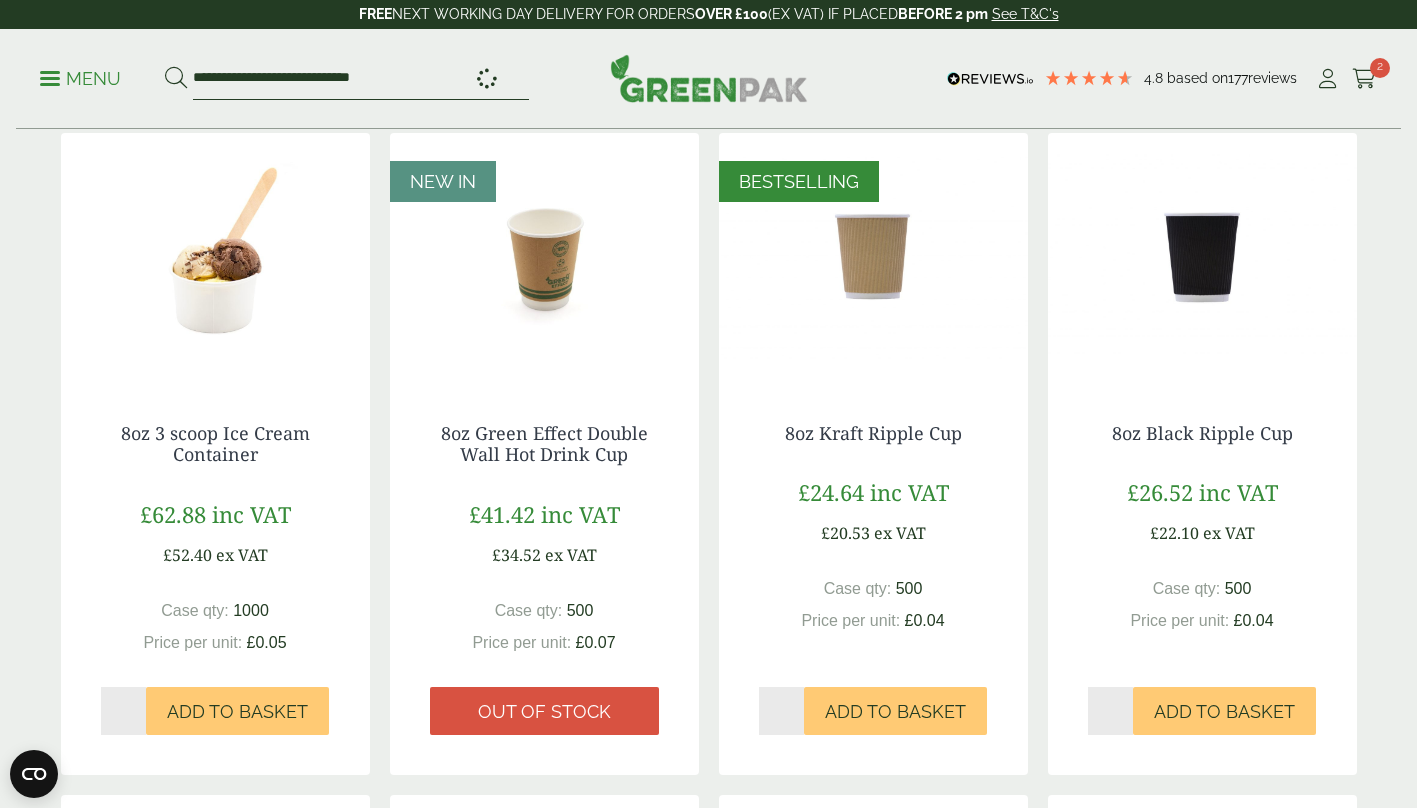 type on "**********" 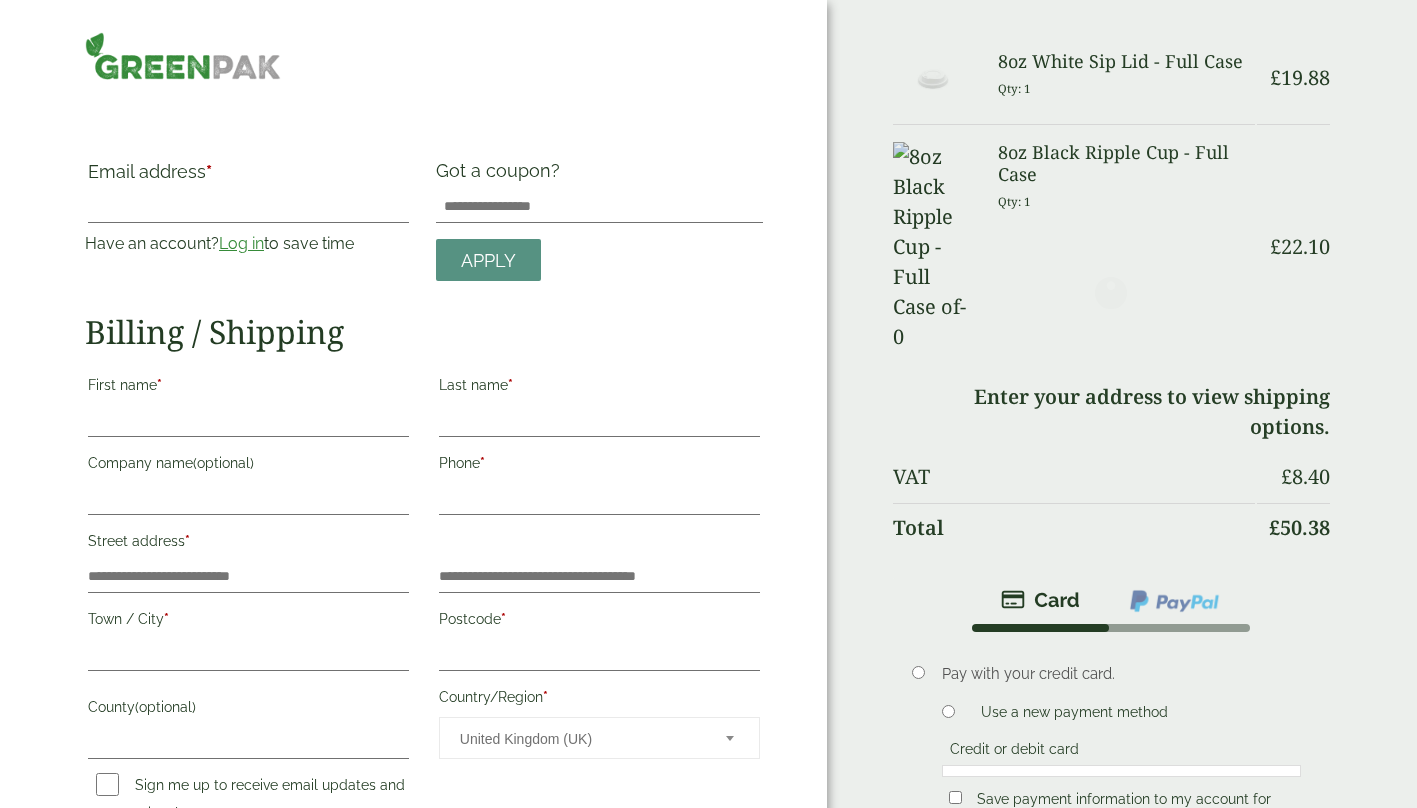scroll, scrollTop: 0, scrollLeft: 0, axis: both 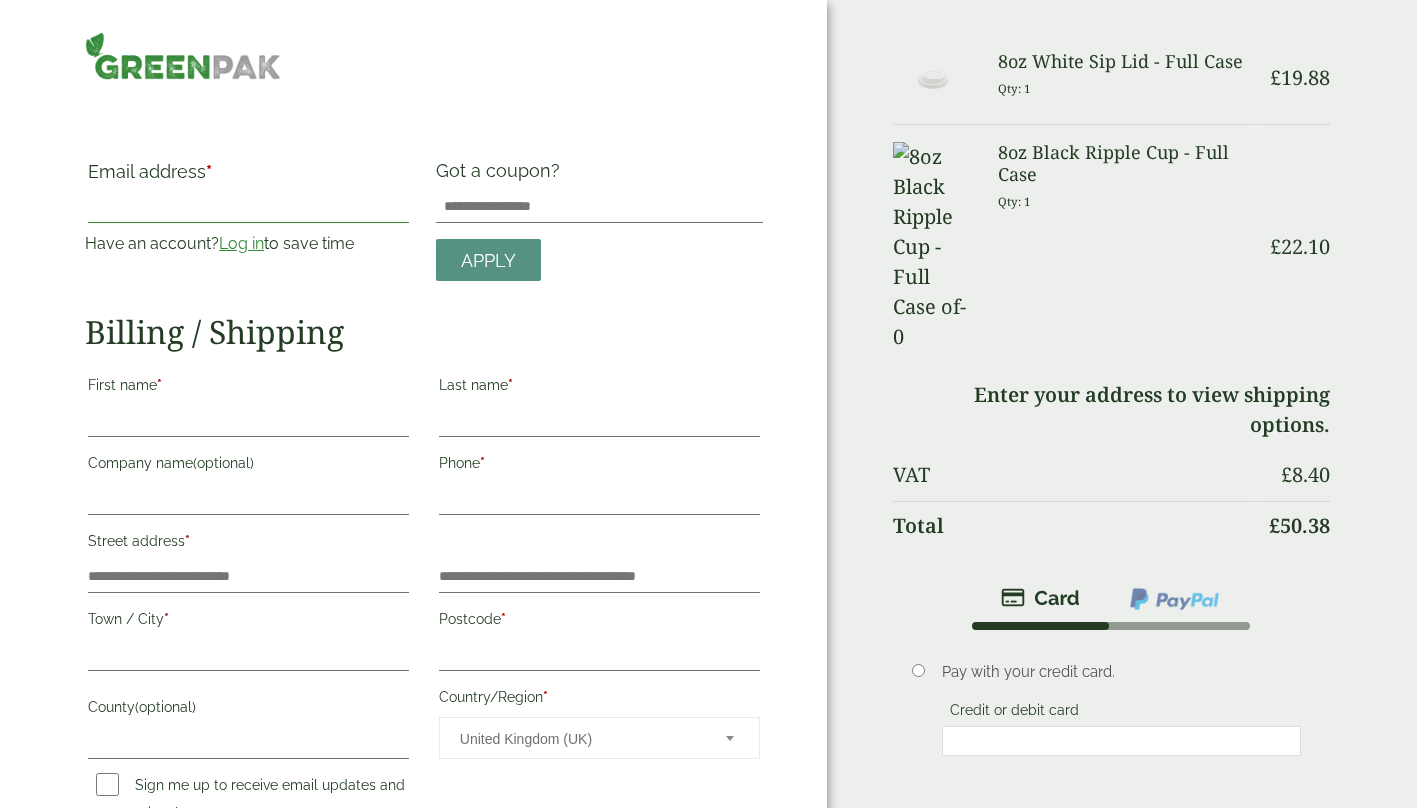 drag, startPoint x: 188, startPoint y: 214, endPoint x: 212, endPoint y: 214, distance: 24 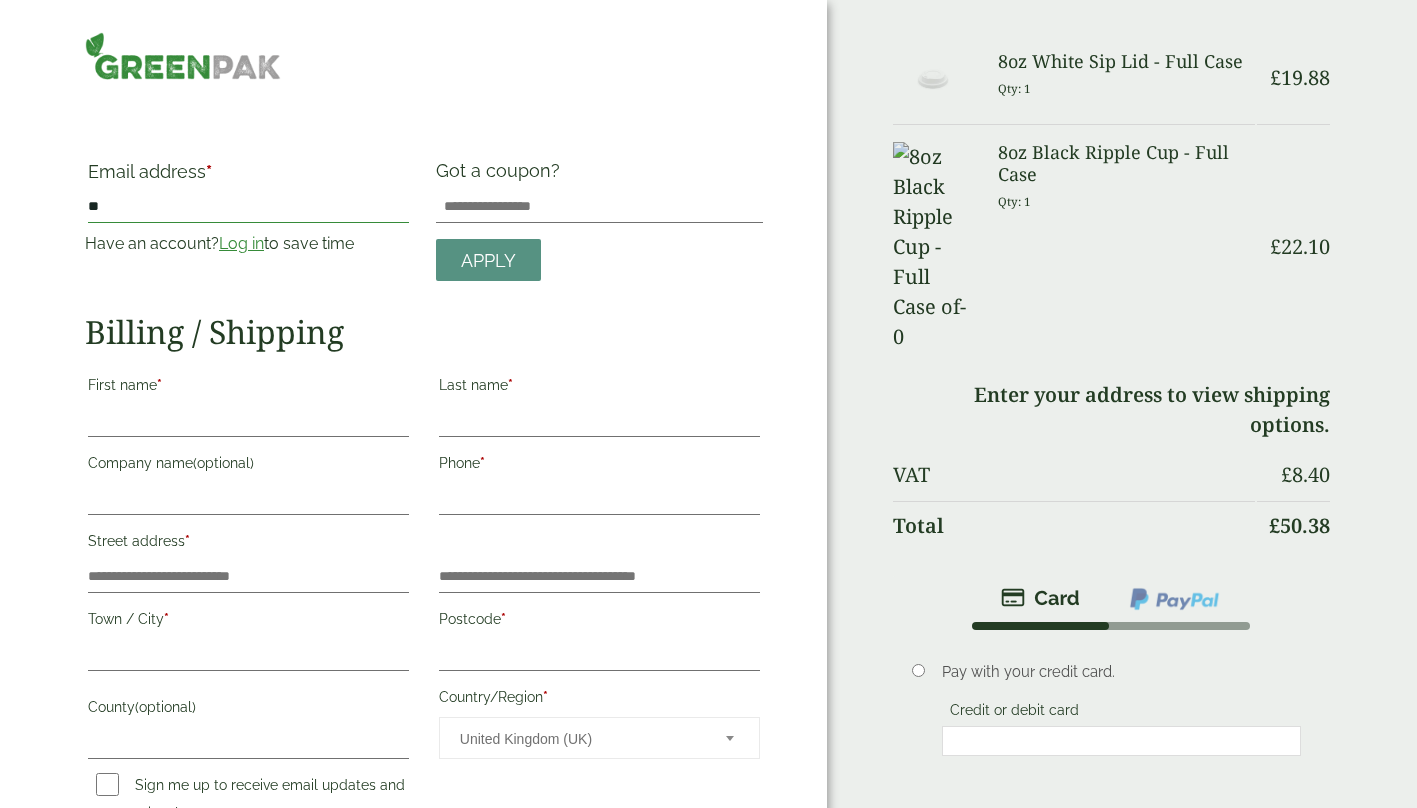 click on "Place order" at bounding box center [1111, 909] 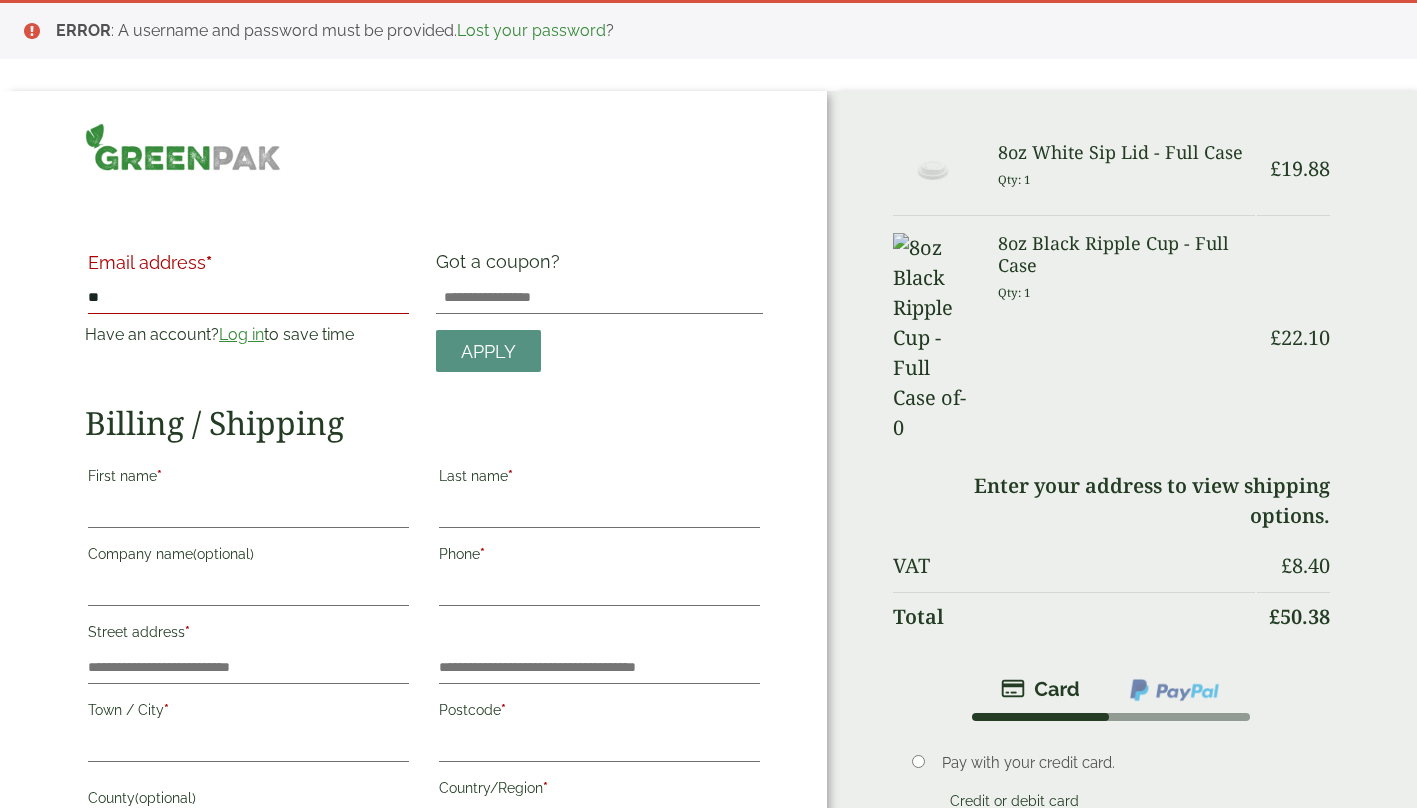 click on "**" at bounding box center (248, 298) 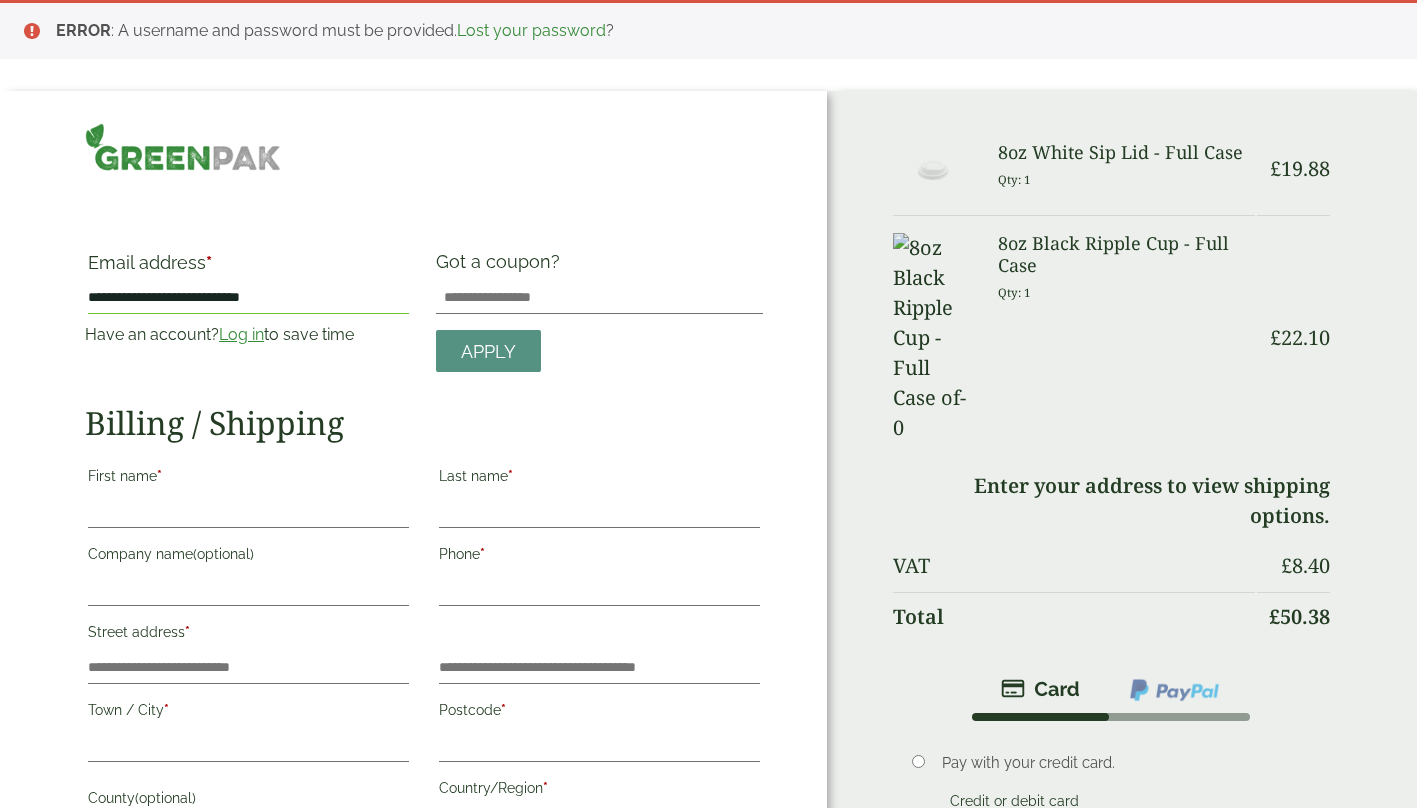 scroll, scrollTop: 41, scrollLeft: 0, axis: vertical 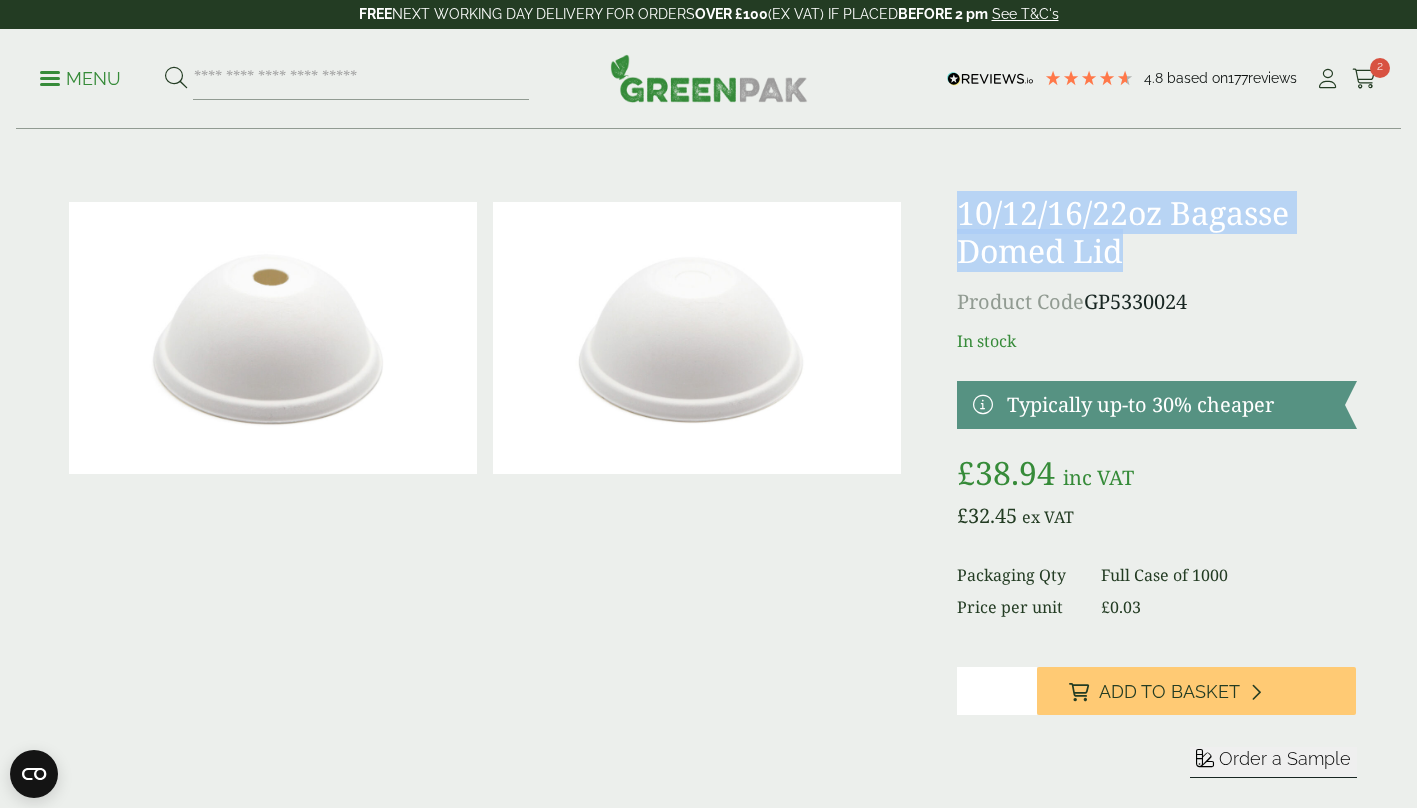 drag, startPoint x: 1137, startPoint y: 255, endPoint x: 961, endPoint y: 201, distance: 184.0978 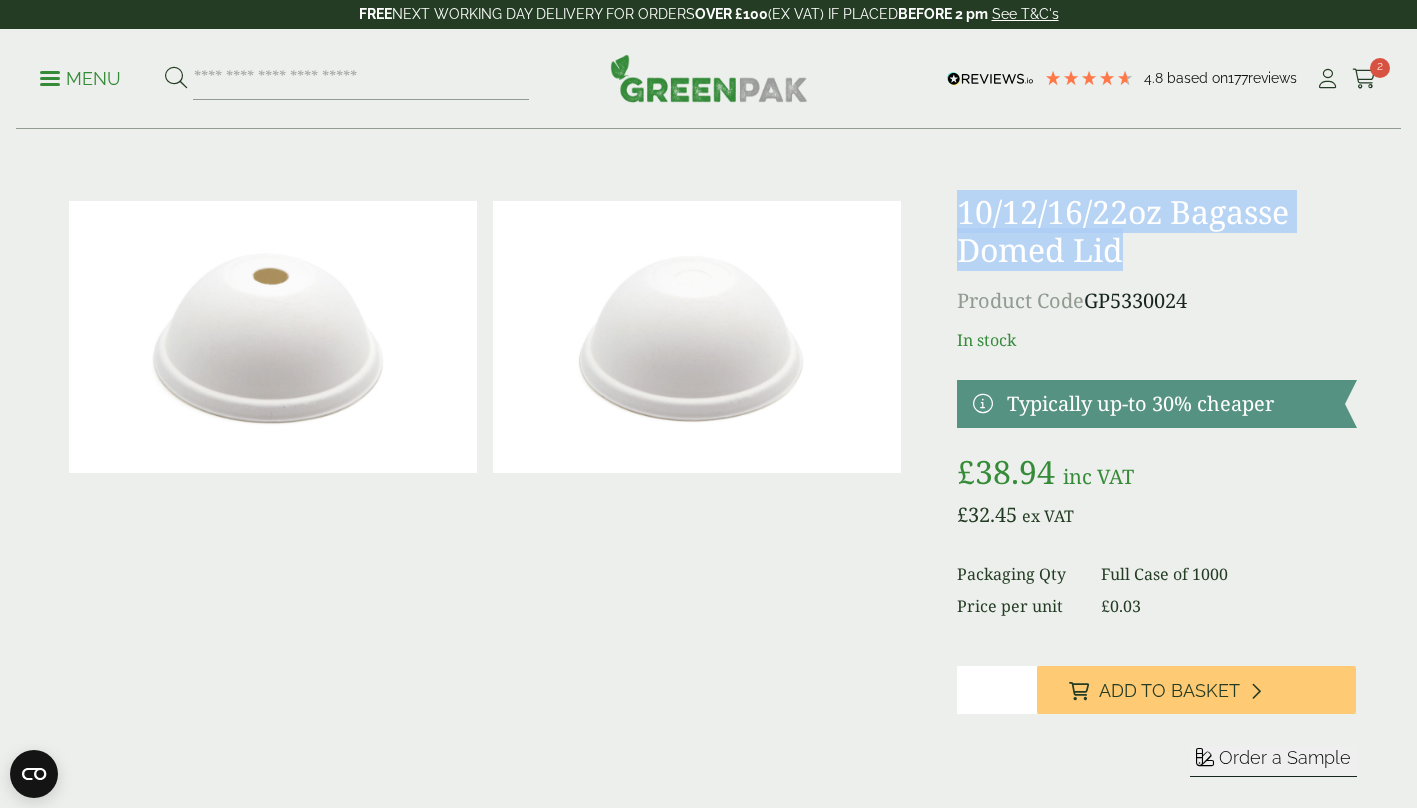 scroll, scrollTop: 0, scrollLeft: 0, axis: both 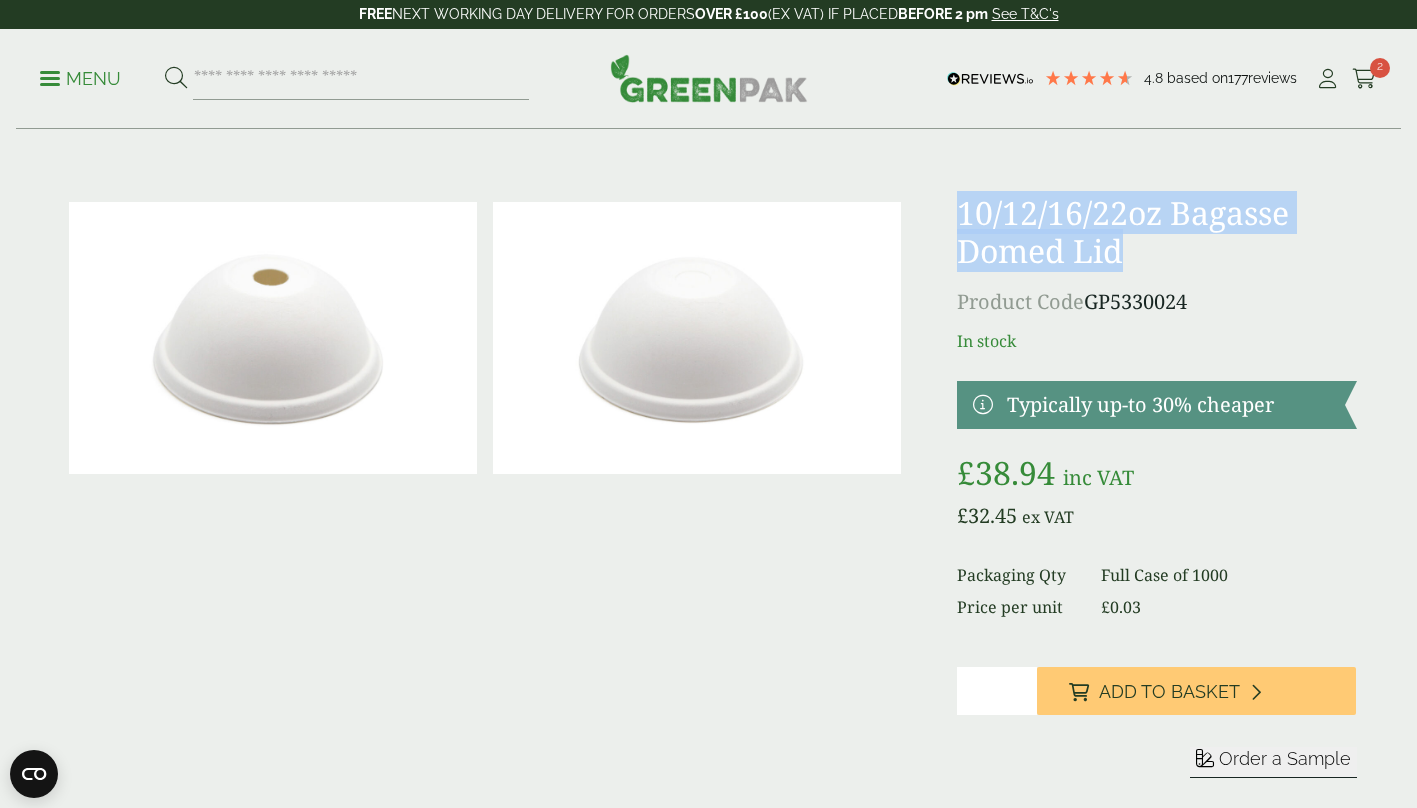 copy on "10/12/16/22oz Bagasse Domed Lid" 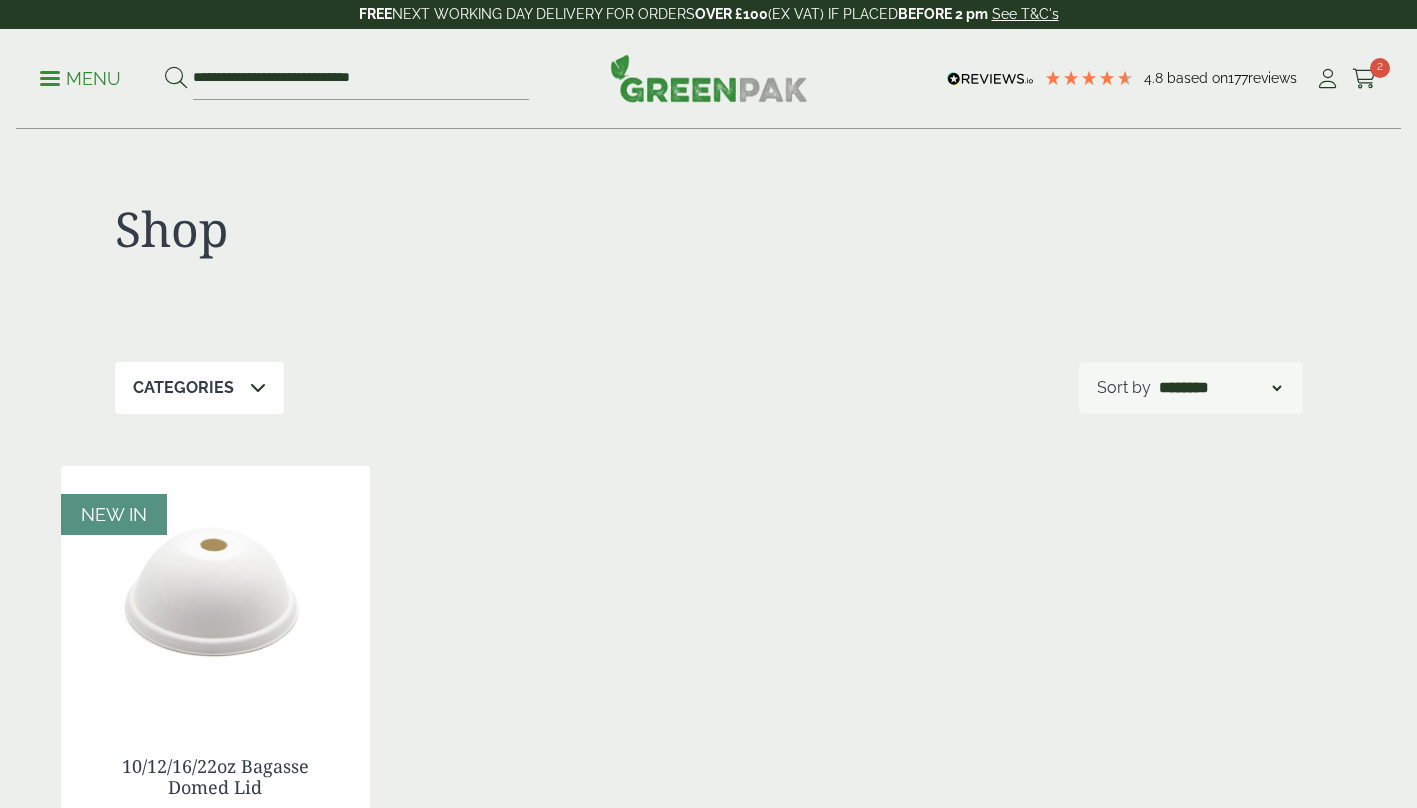 scroll, scrollTop: 0, scrollLeft: 0, axis: both 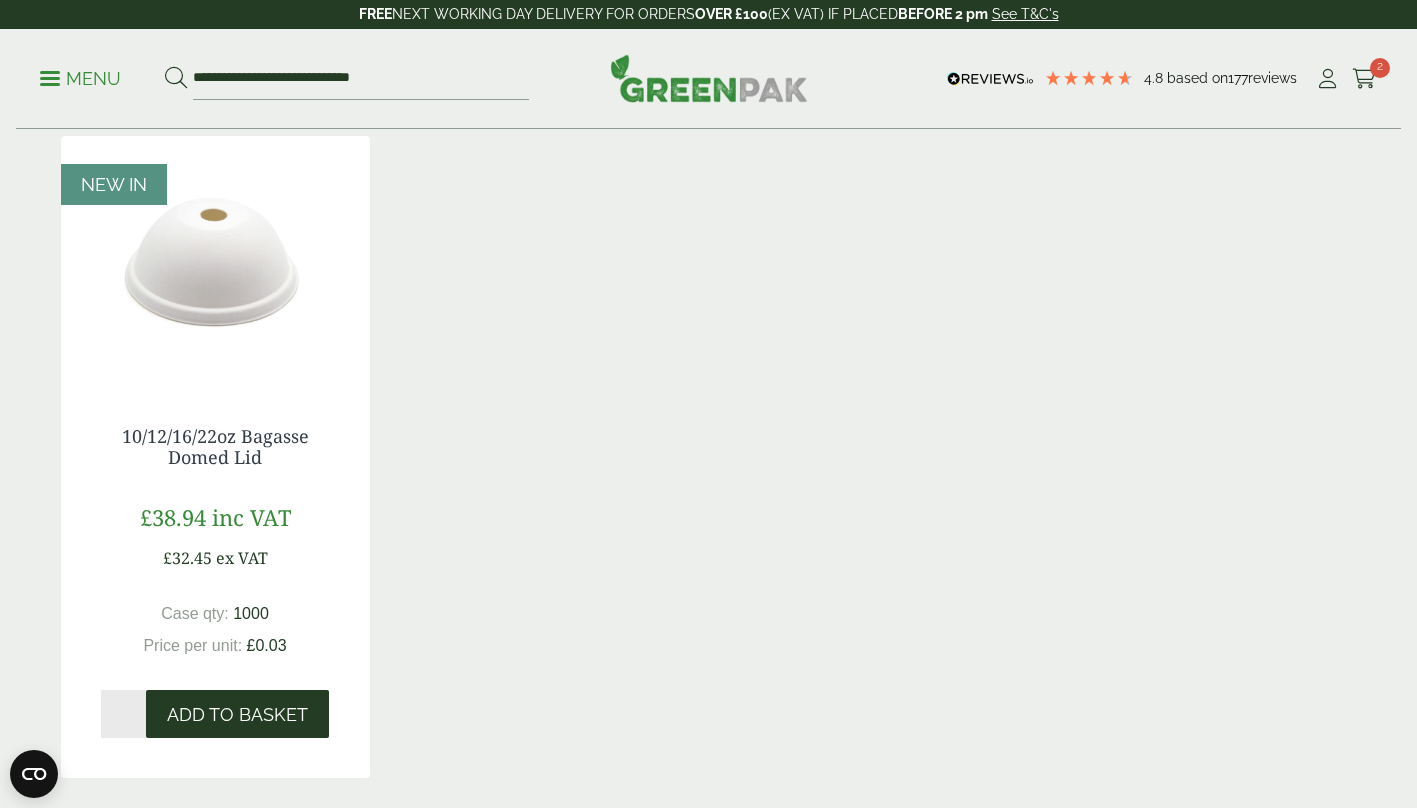 click on "Add to Basket" at bounding box center [237, 715] 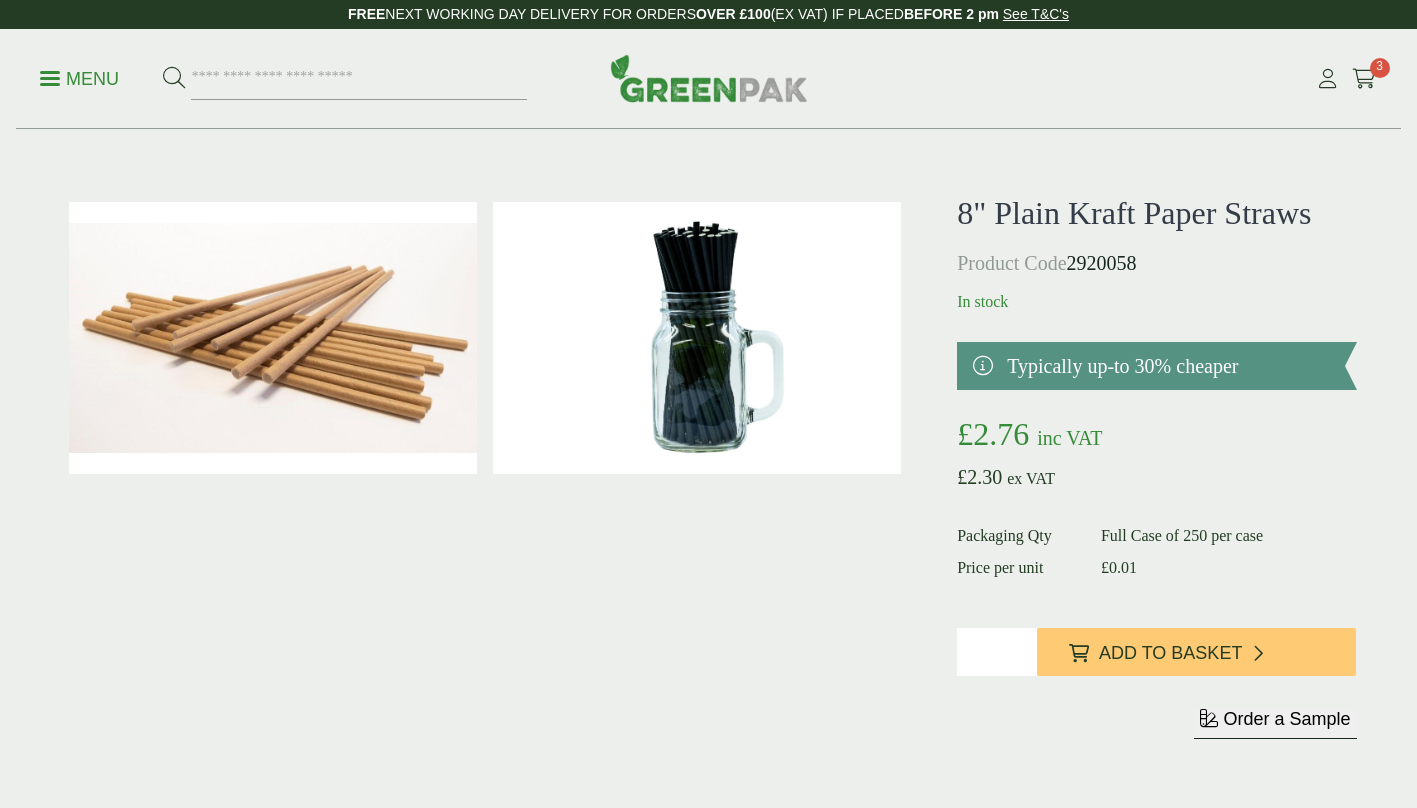 scroll, scrollTop: 0, scrollLeft: 0, axis: both 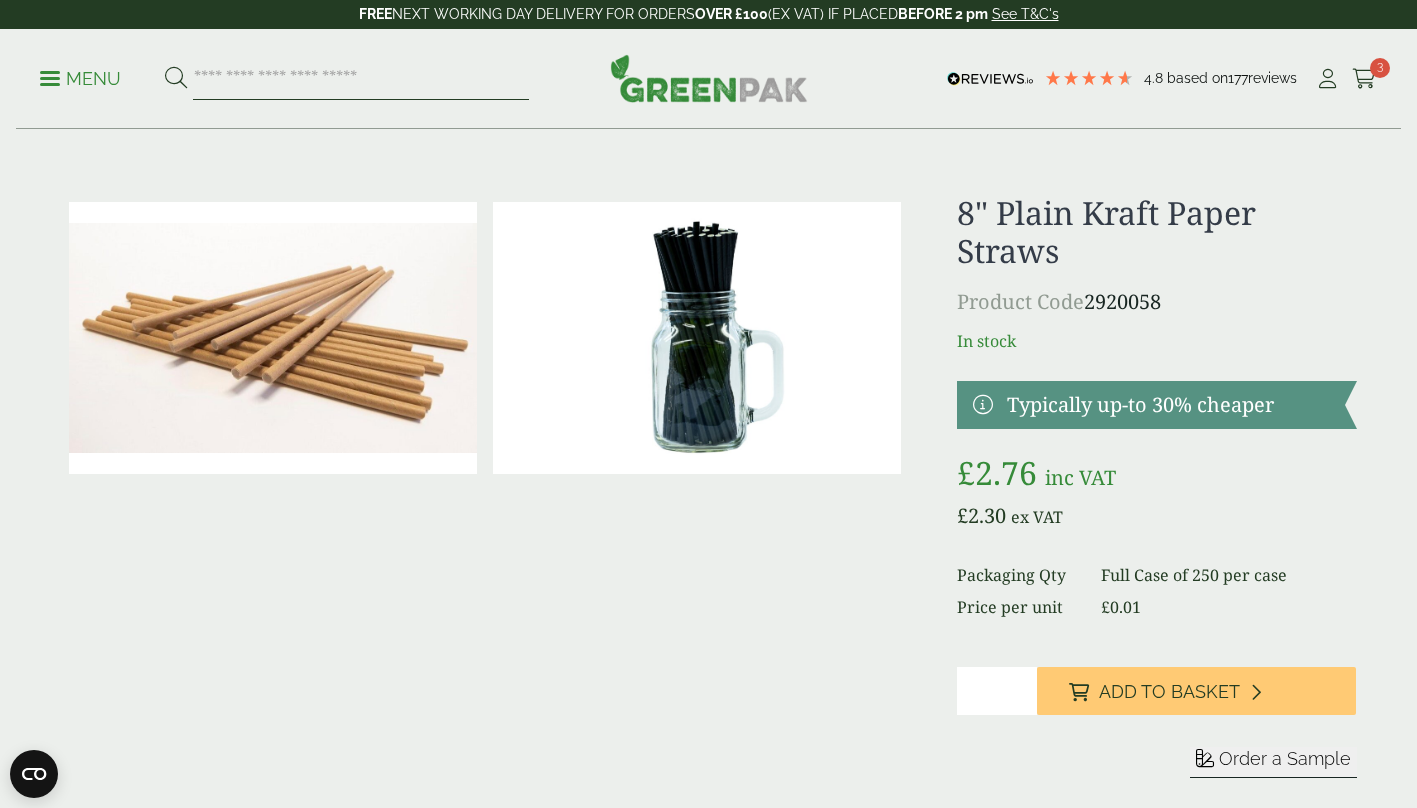 click at bounding box center (361, 79) 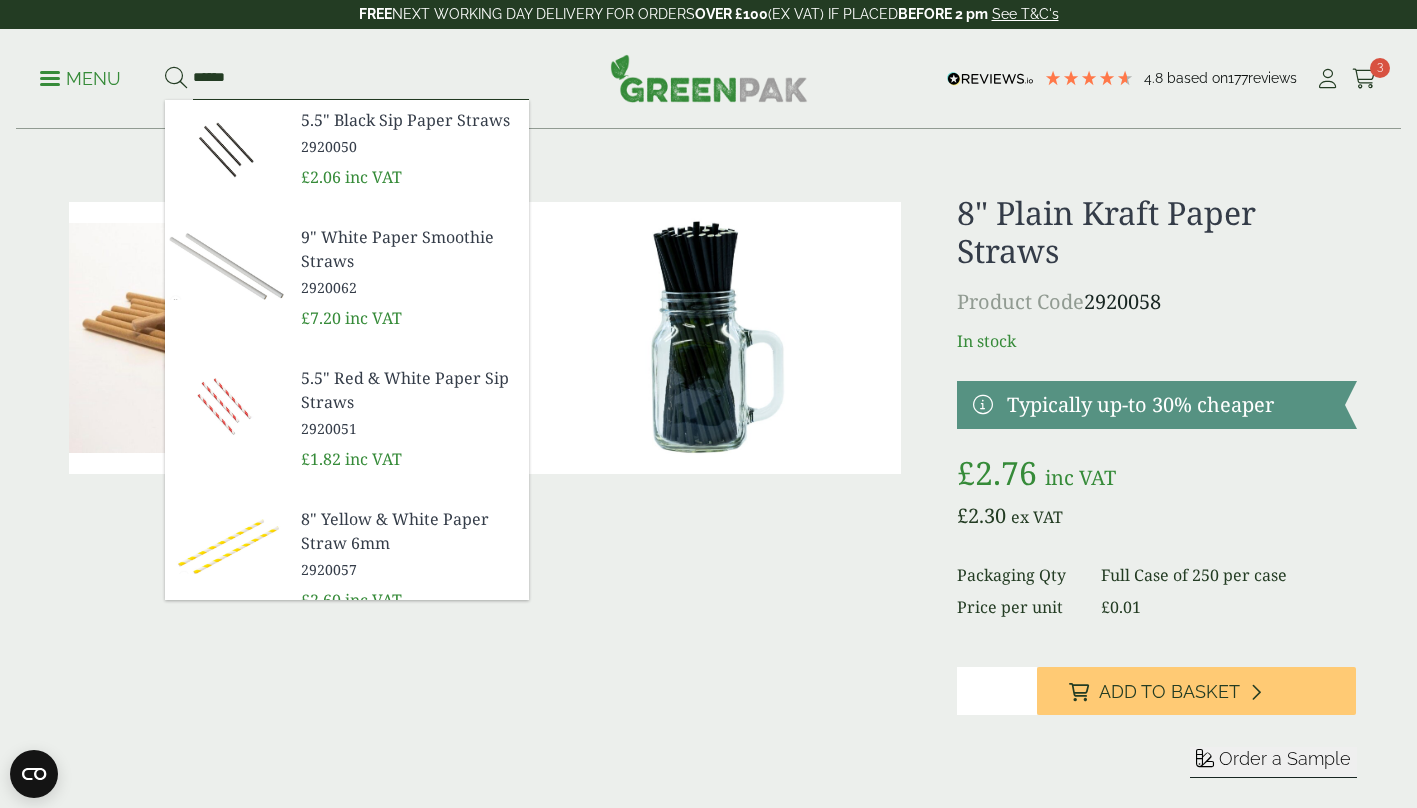 type on "******" 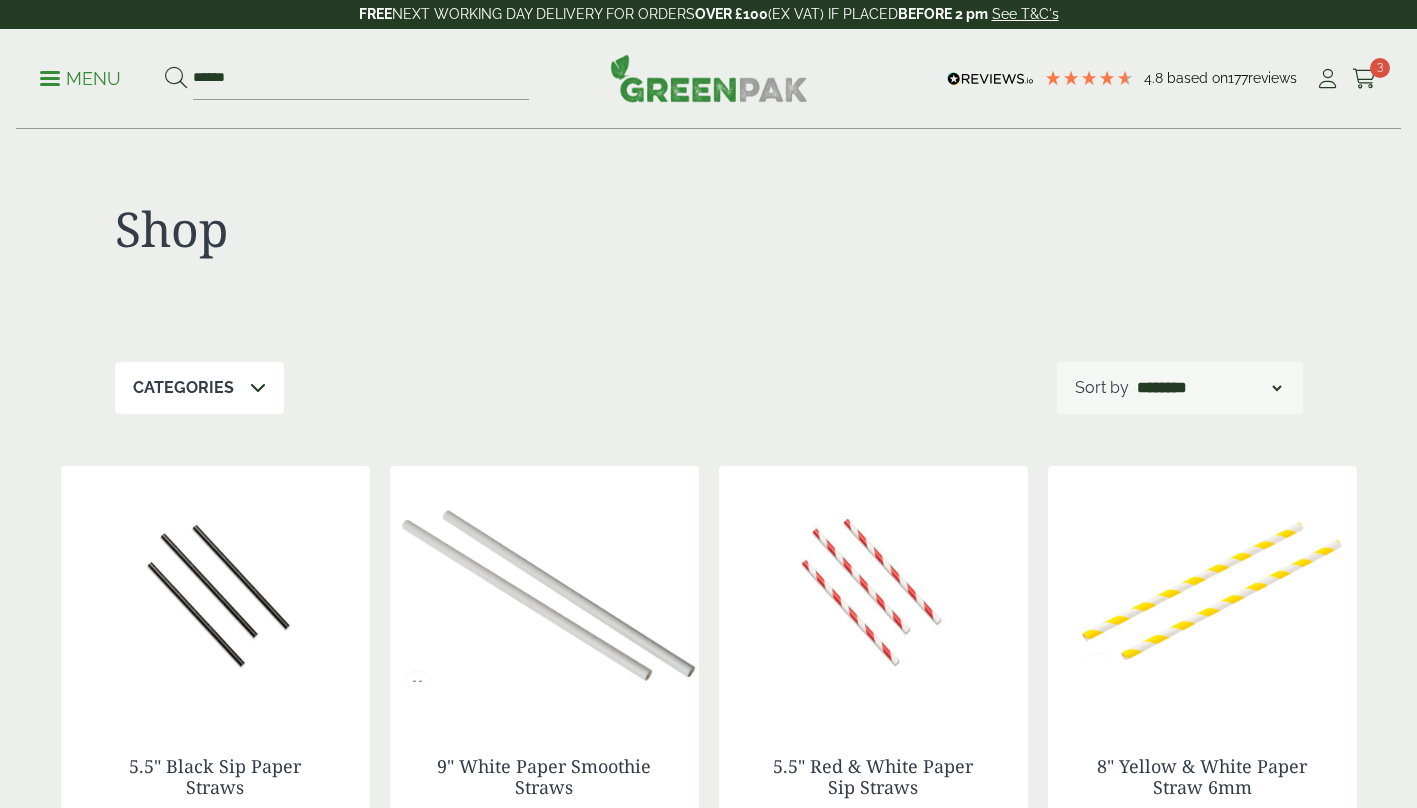 scroll, scrollTop: 0, scrollLeft: 0, axis: both 